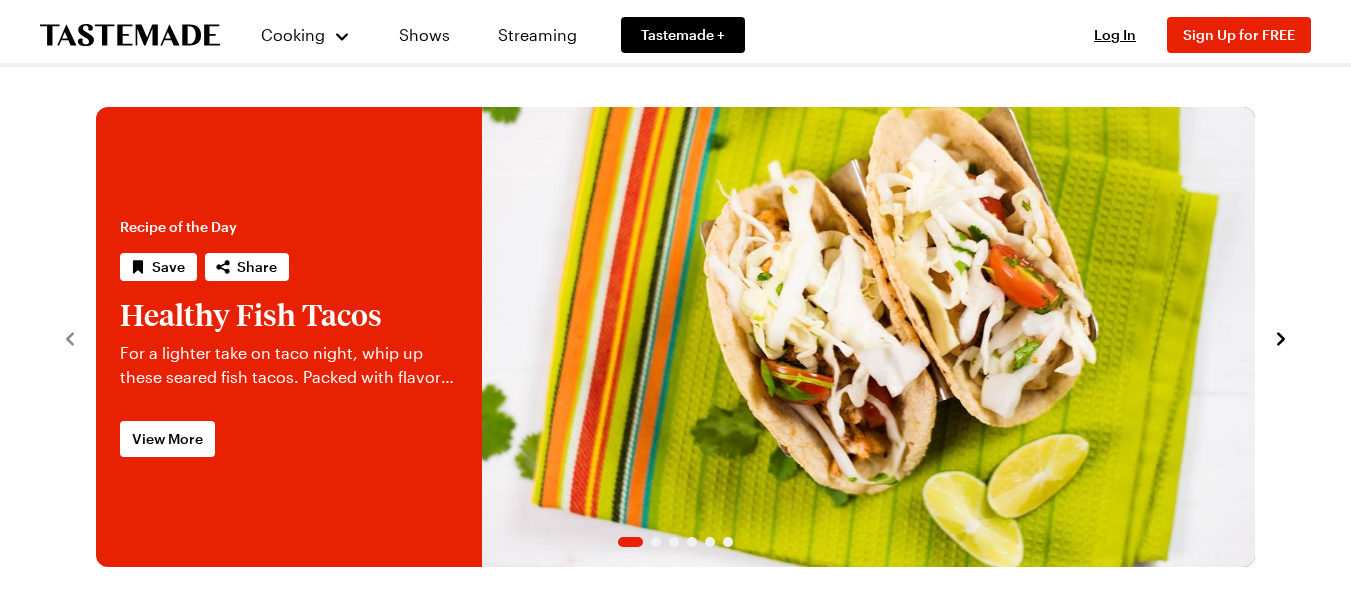scroll, scrollTop: 0, scrollLeft: 0, axis: both 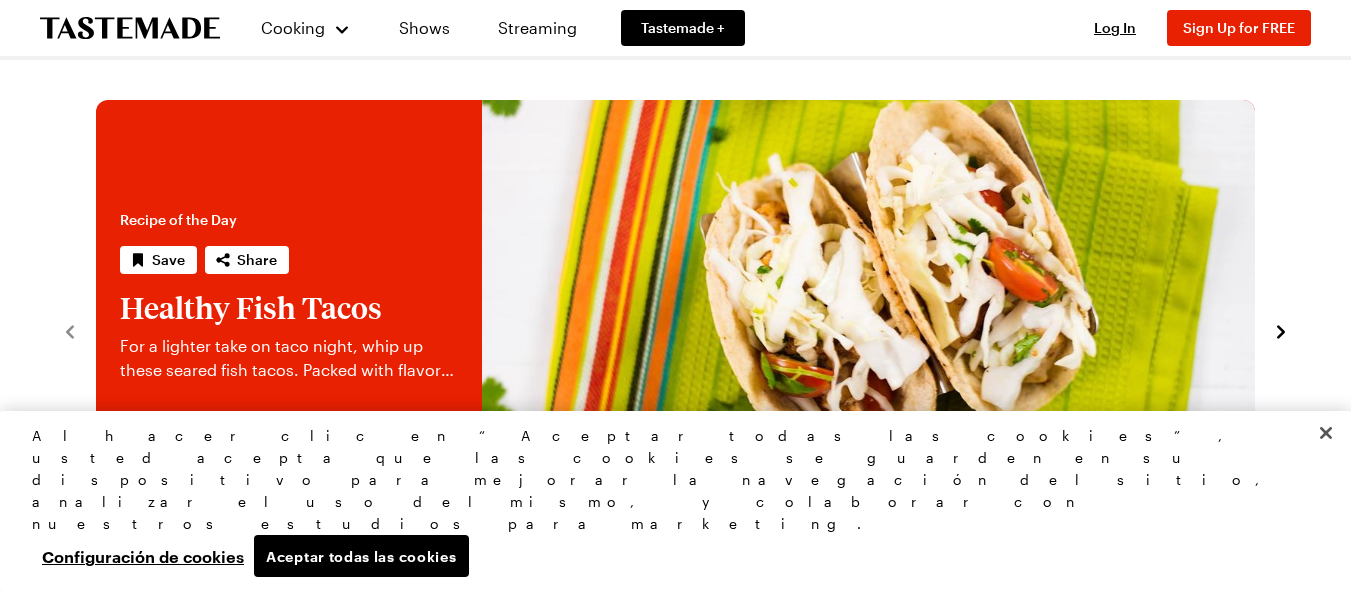 click at bounding box center [96, 330] 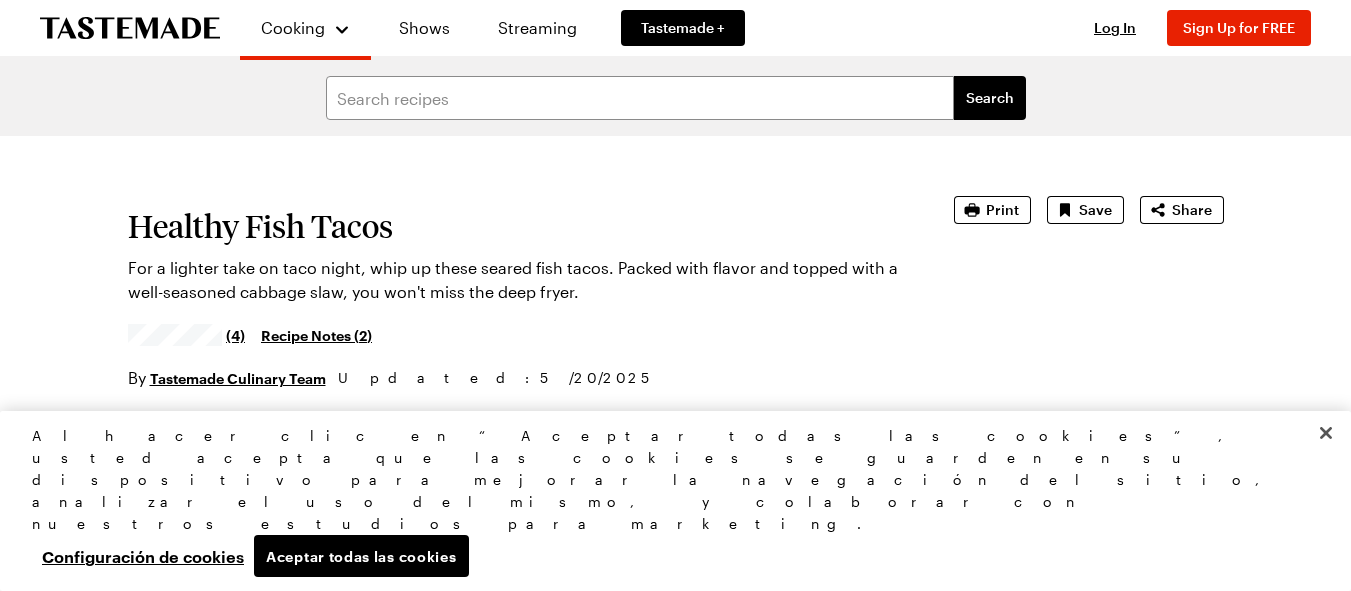 click on "Cooking Shows Streaming Tastemade + Log In Sign Up Log In Sign Up for FREE Search Healthy Fish Tacos For a lighter take on taco night, whip up these seared fish tacos. Packed with flavor and topped with a well-seasoned cabbage slaw, you won't miss the deep fryer. (4) Recipe Notes ( 2 ) By Tastemade Culinary Team Updated :  [DATE] Print Save Share Recipe from: Tastemade's Recipe Rundown Prep Time: 10 min Cook Time: 4 min Servings:   4 Scale Easy Units: Imperial Imperial Metric Metric Nutrition Information Ingredients 3 cups green cabbage, thinly sliced 1 cup grape tomatoes, diced 2 green onions, thinly sliced 1/4 cup fresh cilantro, chopped 2 tablespoons fresh lime juice 2 tablespoons olive oil 1/2 teaspoon sea salt 1 pound tilapia fillets 1 teaspoon chili powder 1 teaspoon ground cumin 1/2 teaspoon garlic powder 6–8 good quality corn tortillas Add to Grocery List Steps Keep reading Get access to the full recipe and  12,000 More! Sign Up for Free Already have an account?  Log In Diets:    Clean Healthy" at bounding box center (675, 1401) 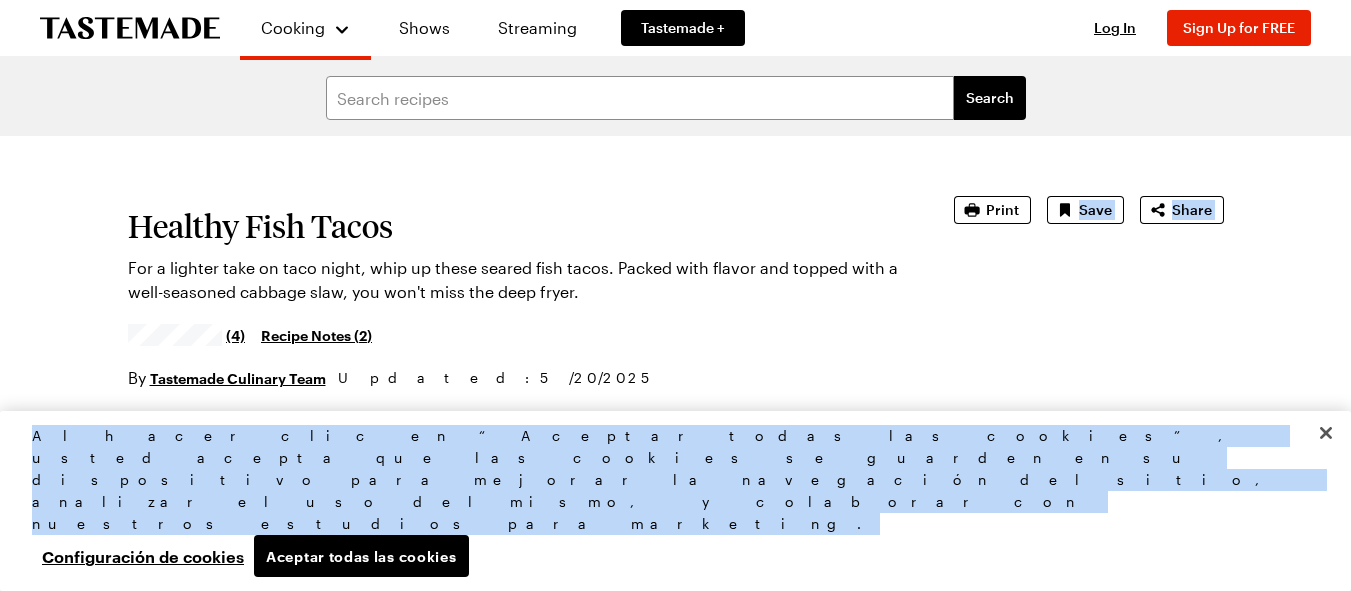 click on "Al hacer clic en “Aceptar todas las cookies”, usted acepta que las cookies se guarden en su dispositivo para mejorar la navegación del sitio, analizar el uso del mismo, y colaborar con nuestros estudios para marketing. Aceptar todas las cookies   Configuración de cookies" at bounding box center (667, 501) 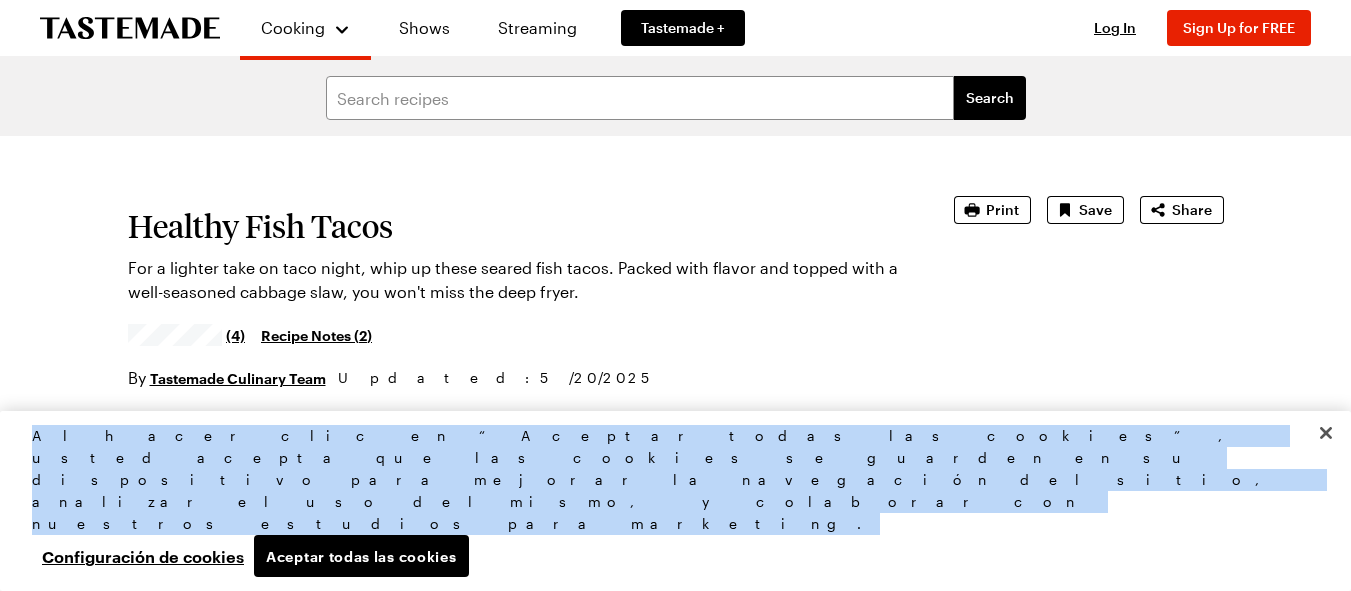 click on "Al hacer clic en “Aceptar todas las cookies”, usted acepta que las cookies se guarden en su dispositivo para mejorar la navegación del sitio, analizar el uso del mismo, y colaborar con nuestros estudios para marketing. Aceptar todas las cookies   Configuración de cookies" at bounding box center (667, 501) 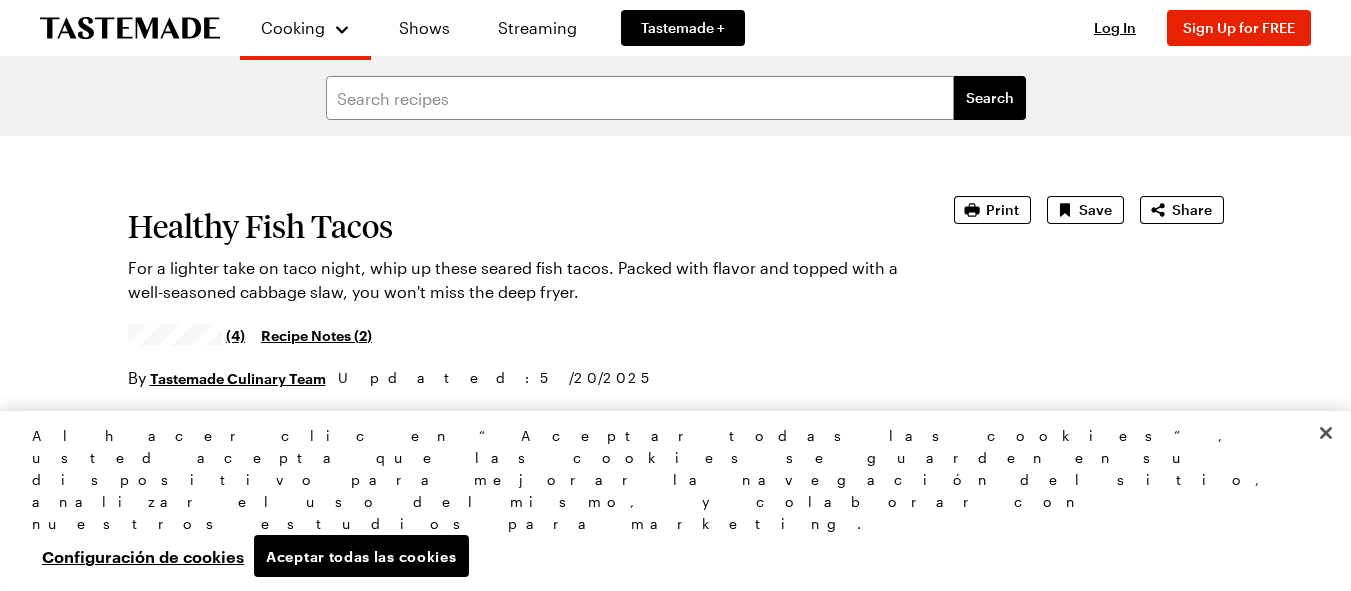 click on "Healthy Fish Tacos For a lighter take on taco night, whip up these seared fish tacos. Packed with flavor and topped with a well-seasoned cabbage slaw, you won't miss the deep fryer. (4) Recipe Notes ( 2 ) By Tastemade Culinary Team Updated :  [DATE] Print Save Share" at bounding box center (676, 293) 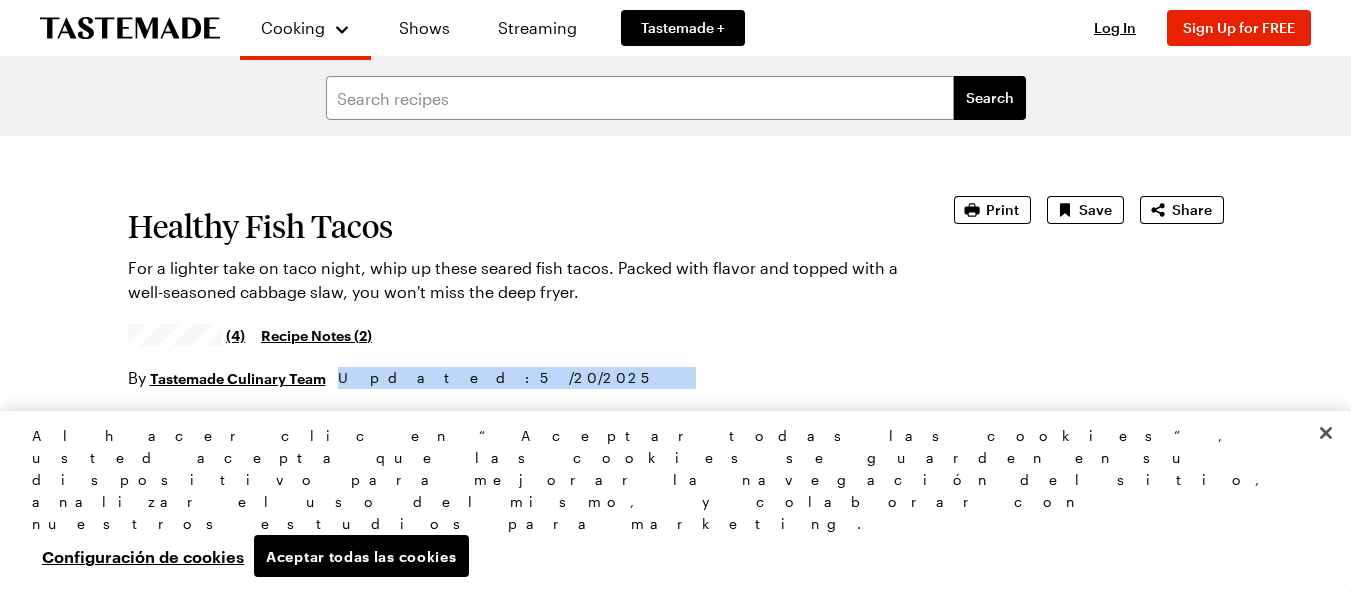 click on "Healthy Fish Tacos For a lighter take on taco night, whip up these seared fish tacos. Packed with flavor and topped with a well-seasoned cabbage slaw, you won't miss the deep fryer. (4) Recipe Notes ( 2 ) By Tastemade Culinary Team Updated :  [DATE] Print Save Share" at bounding box center (676, 293) 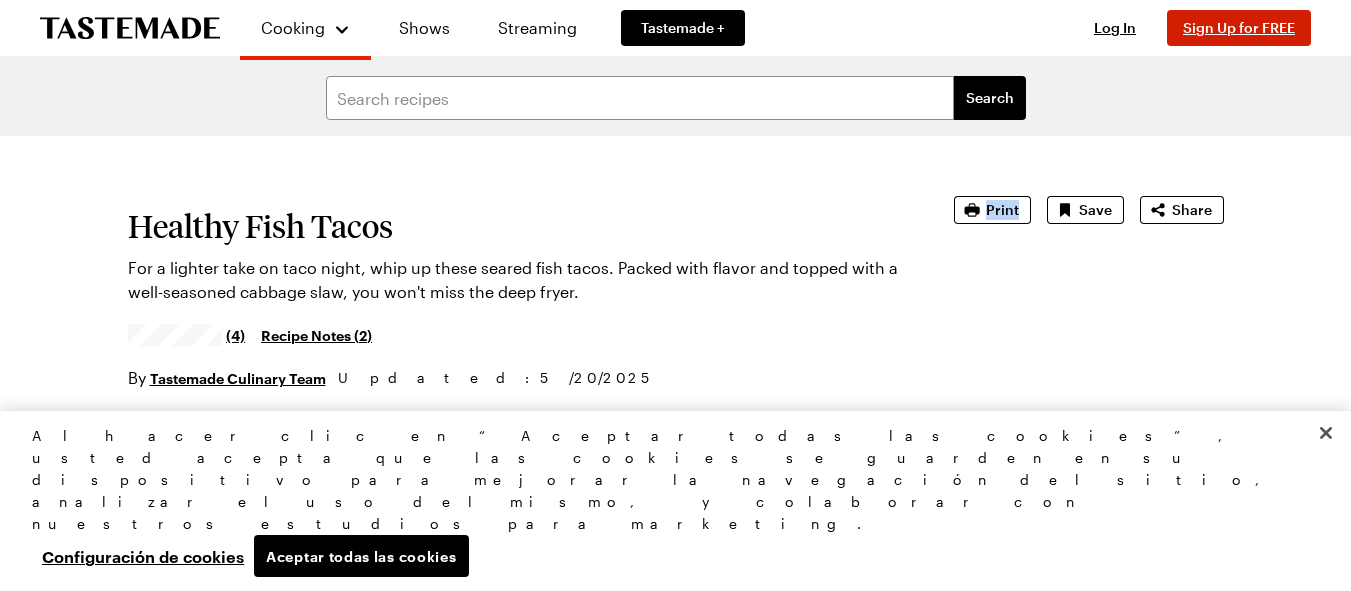 drag, startPoint x: 979, startPoint y: 386, endPoint x: 1196, endPoint y: 43, distance: 405.8793 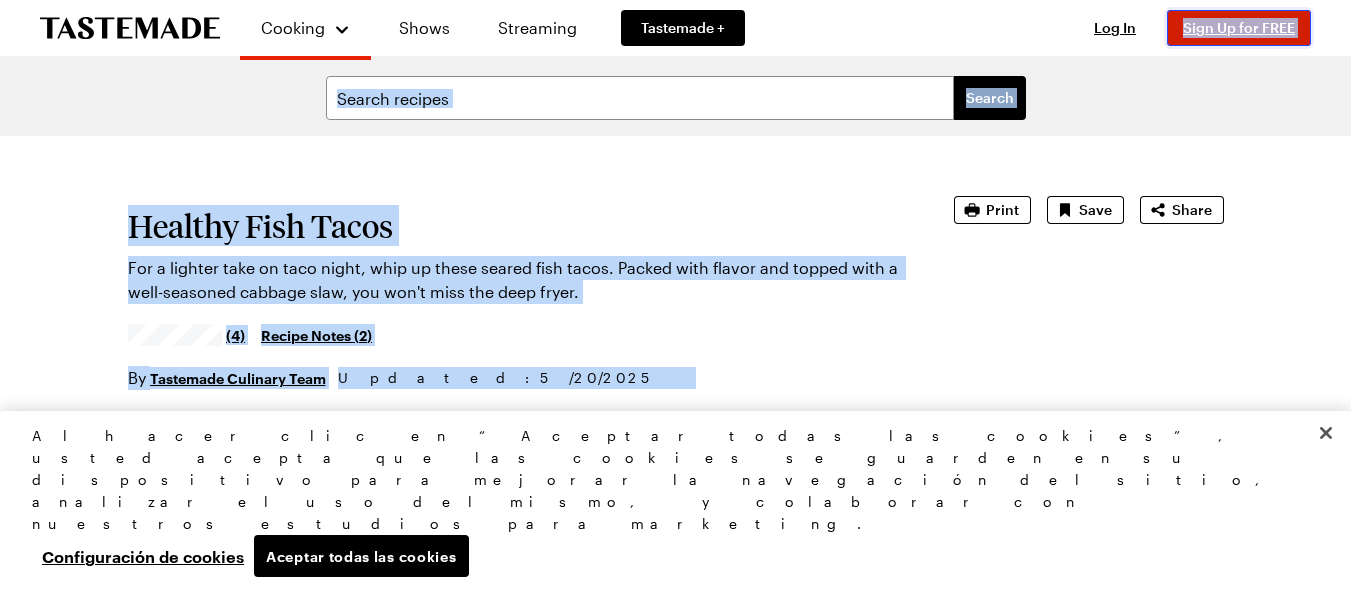 click on "Sign Up for FREE" at bounding box center [1239, 28] 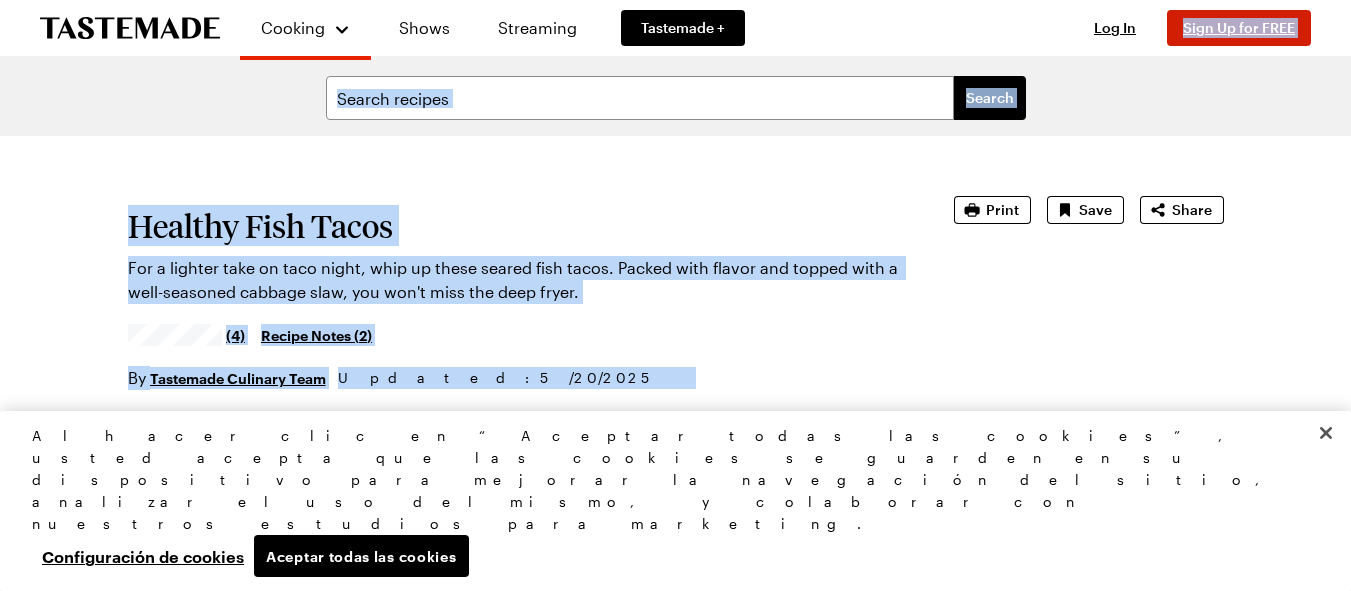 click on "Cooking Shows Streaming Tastemade + Log In Sign Up Log In Sign Up for FREE Search Healthy Fish Tacos For a lighter take on taco night, whip up these seared fish tacos. Packed with flavor and topped with a well-seasoned cabbage slaw, you won't miss the deep fryer. (4) Recipe Notes ( 2 ) By Tastemade Culinary Team Updated :  [DATE] Print Save Share Recipe from: Tastemade's Recipe Rundown Prep Time: 10 min Cook Time: 4 min Servings:   4 Scale Easy Units: Imperial Imperial Metric Metric Nutrition Information Ingredients 3 cups green cabbage, thinly sliced 1 cup grape tomatoes, diced 2 green onions, thinly sliced 1/4 cup fresh cilantro, chopped 2 tablespoons fresh lime juice 2 tablespoons olive oil 1/2 teaspoon sea salt 1 pound tilapia fillets 1 teaspoon chili powder 1 teaspoon ground cumin 1/2 teaspoon garlic powder 6–8 good quality corn tortillas Add to Grocery List Get Ingredients
Powered by Chicory
Steps Keep reading Get access to the full recipe and  12,000" at bounding box center (675, 1867) 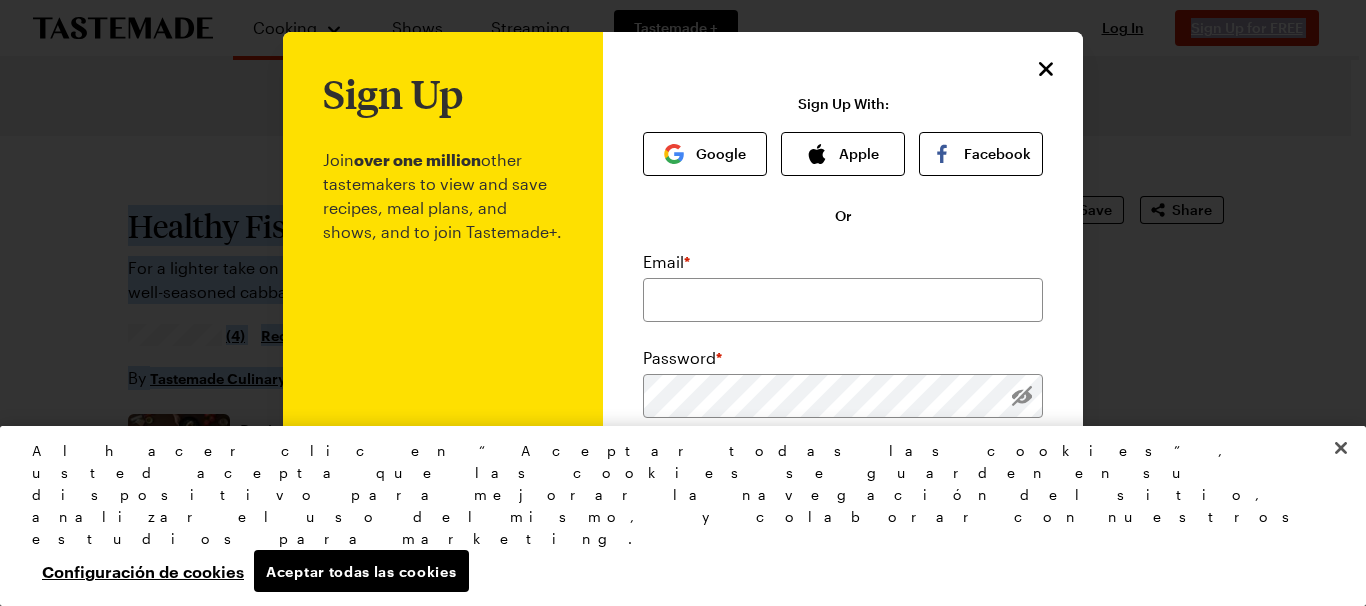 click at bounding box center (683, 303) 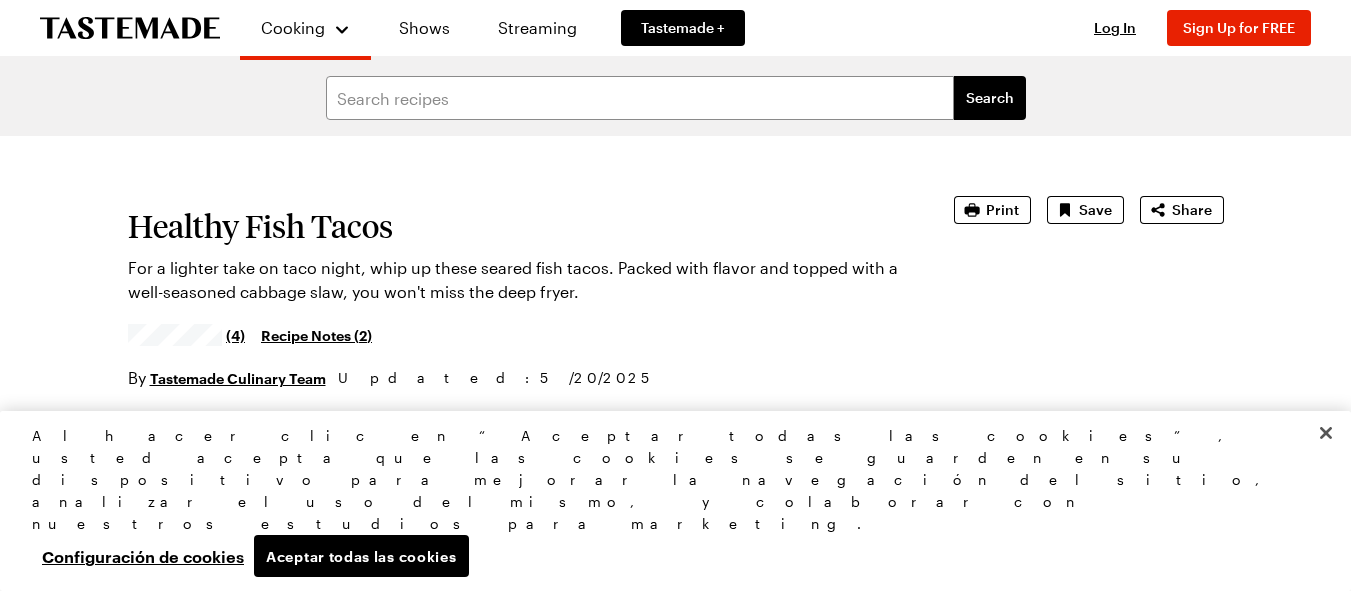 drag, startPoint x: 1196, startPoint y: 43, endPoint x: 1047, endPoint y: 299, distance: 296.2043 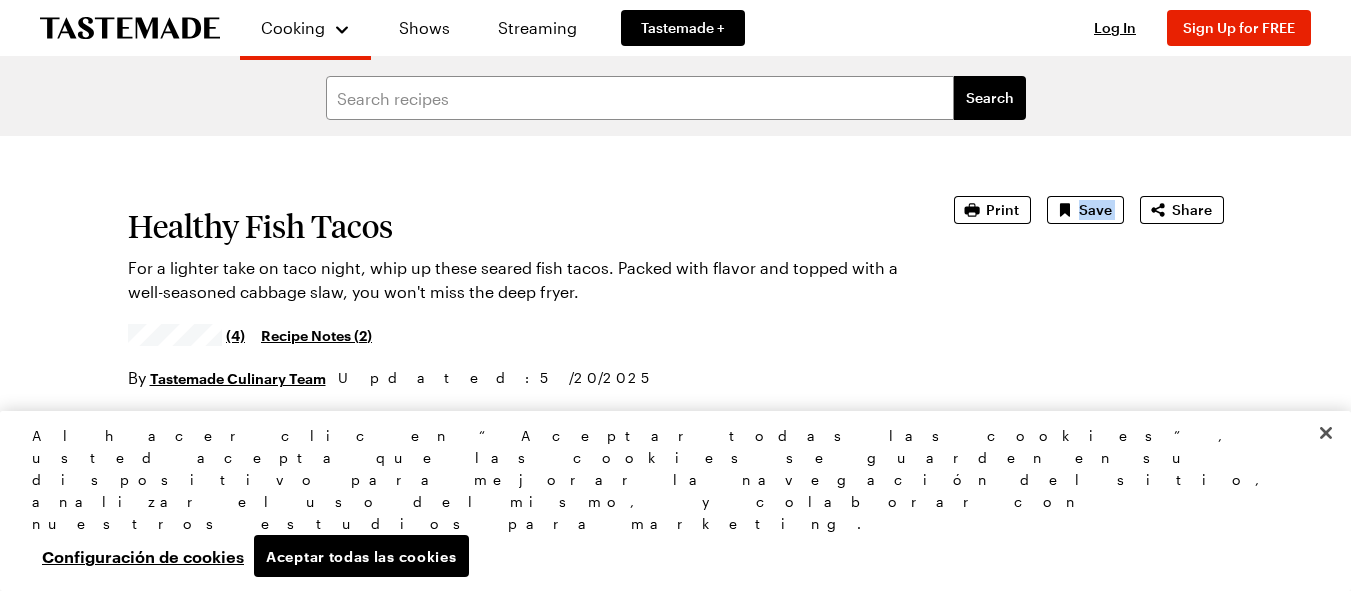 click on "Healthy Fish Tacos For a lighter take on taco night, whip up these seared fish tacos. Packed with flavor and topped with a well-seasoned cabbage slaw, you won't miss the deep fryer. (4) Recipe Notes ( 2 ) By Tastemade Culinary Team Updated :  [DATE] Print Save Share" at bounding box center [676, 293] 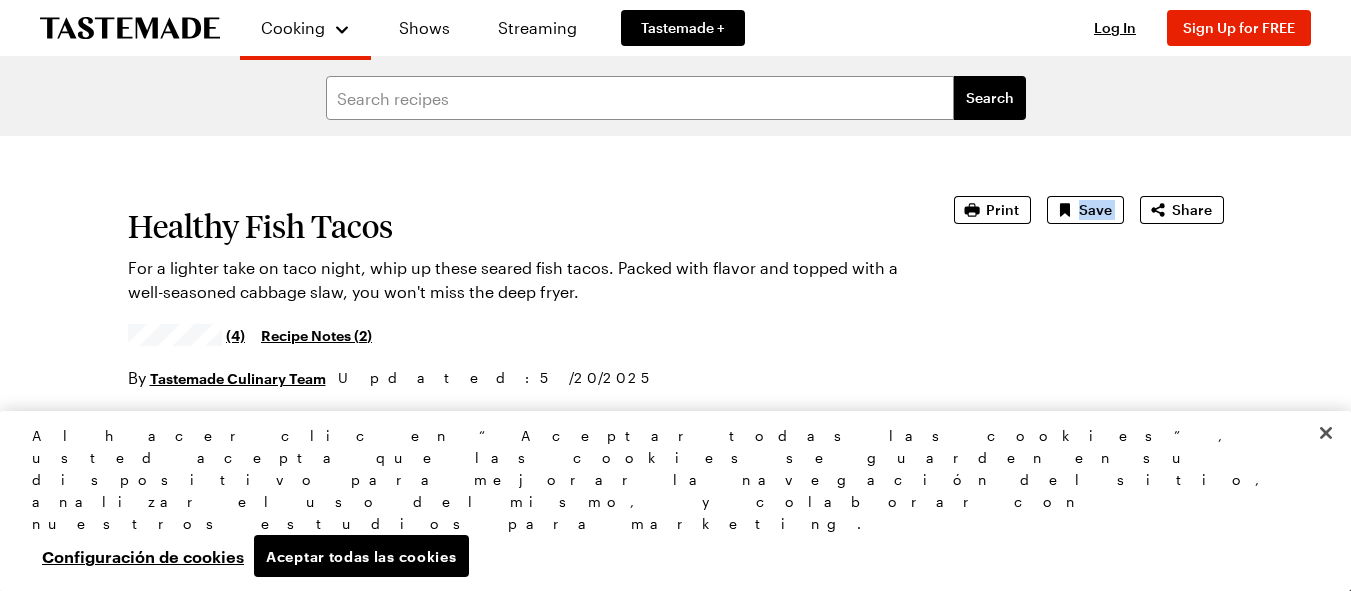 click on "Healthy Fish Tacos For a lighter take on taco night, whip up these seared fish tacos. Packed with flavor and topped with a well-seasoned cabbage slaw, you won't miss the deep fryer. (4) Recipe Notes ( 2 ) By Tastemade Culinary Team Updated :  [DATE] Print Save Share" at bounding box center [676, 293] 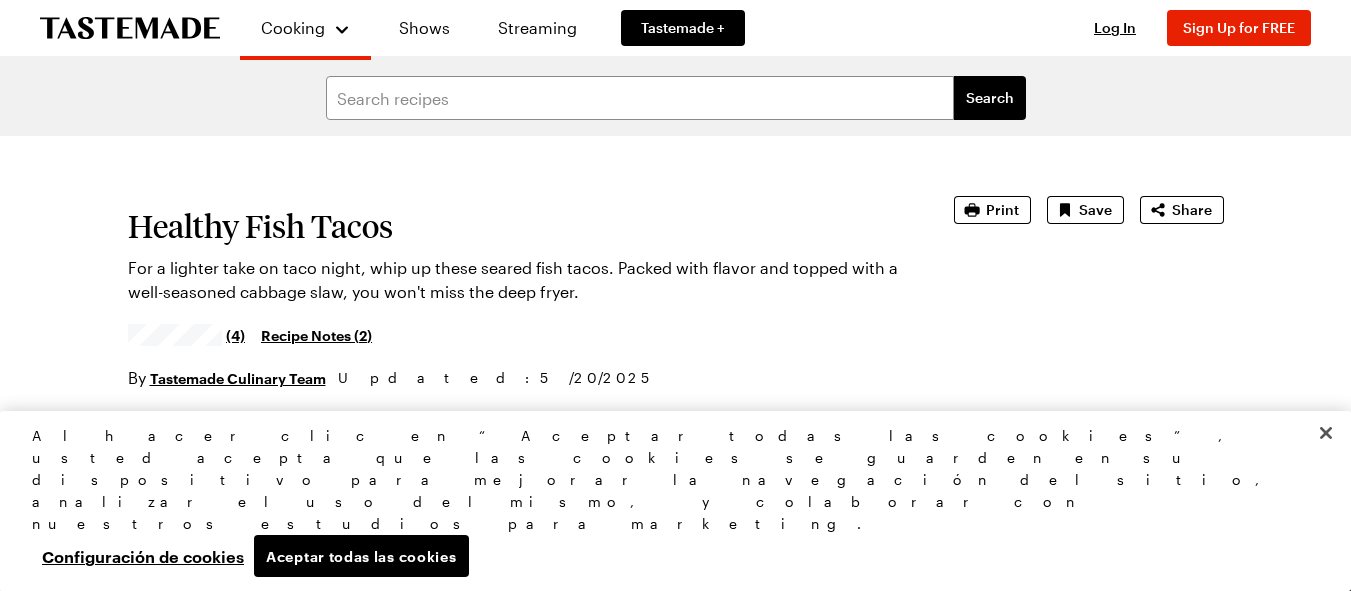 click on "Healthy Fish Tacos For a lighter take on taco night, whip up these seared fish tacos. Packed with flavor and topped with a well-seasoned cabbage slaw, you won't miss the deep fryer. (4) Recipe Notes ( 2 ) By Tastemade Culinary Team Updated :  [DATE] Print Save Share" at bounding box center [676, 293] 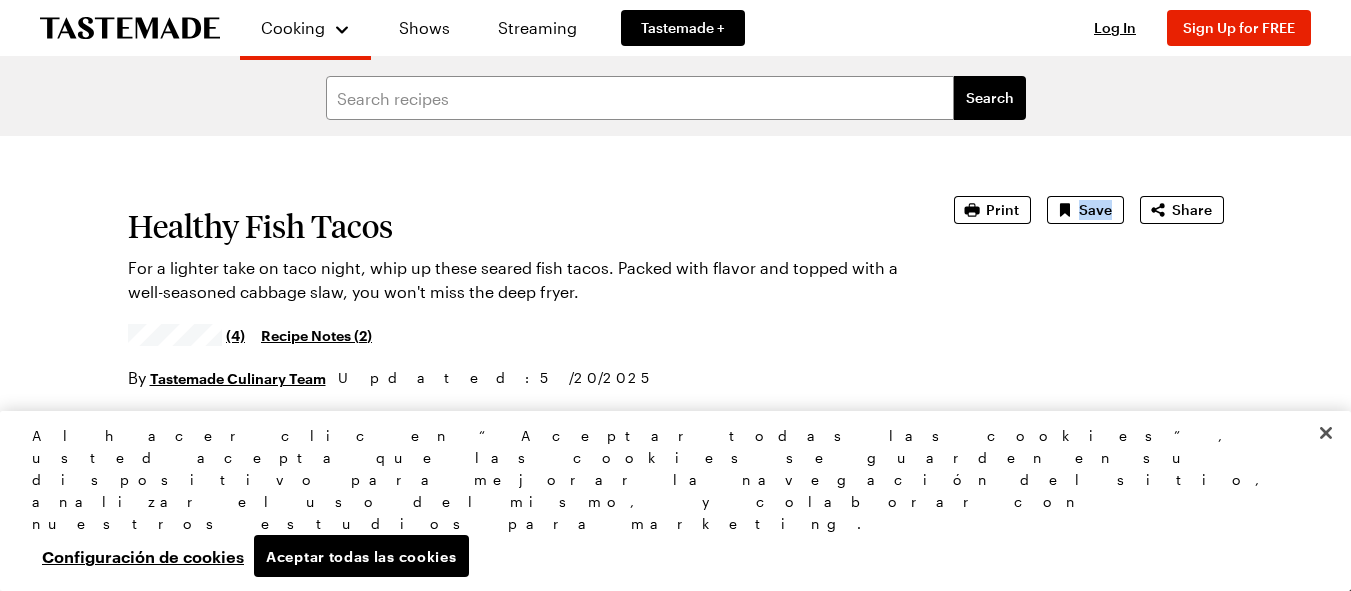 click on "Healthy Fish Tacos For a lighter take on taco night, whip up these seared fish tacos. Packed with flavor and topped with a well-seasoned cabbage slaw, you won't miss the deep fryer. (4) Recipe Notes ( 2 ) By Tastemade Culinary Team Updated :  [DATE] Print Save Share" at bounding box center [676, 293] 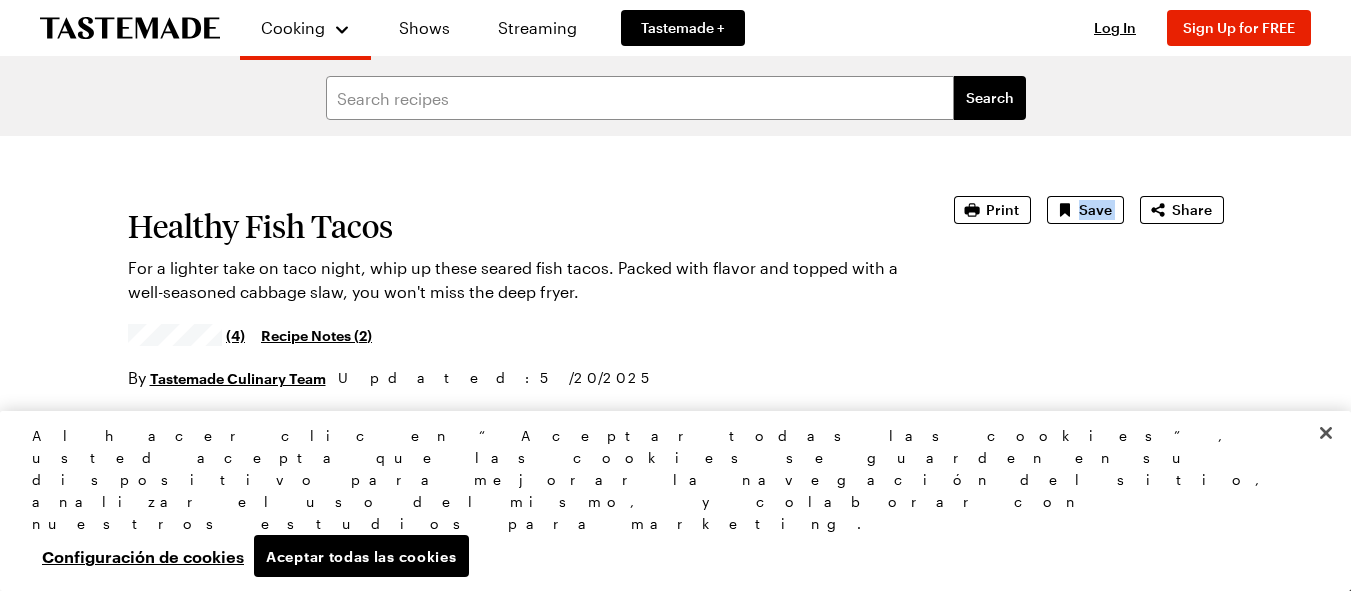 click on "Healthy Fish Tacos For a lighter take on taco night, whip up these seared fish tacos. Packed with flavor and topped with a well-seasoned cabbage slaw, you won't miss the deep fryer. (4) Recipe Notes ( 2 ) By Tastemade Culinary Team Updated :  [DATE] Print Save Share" at bounding box center [676, 293] 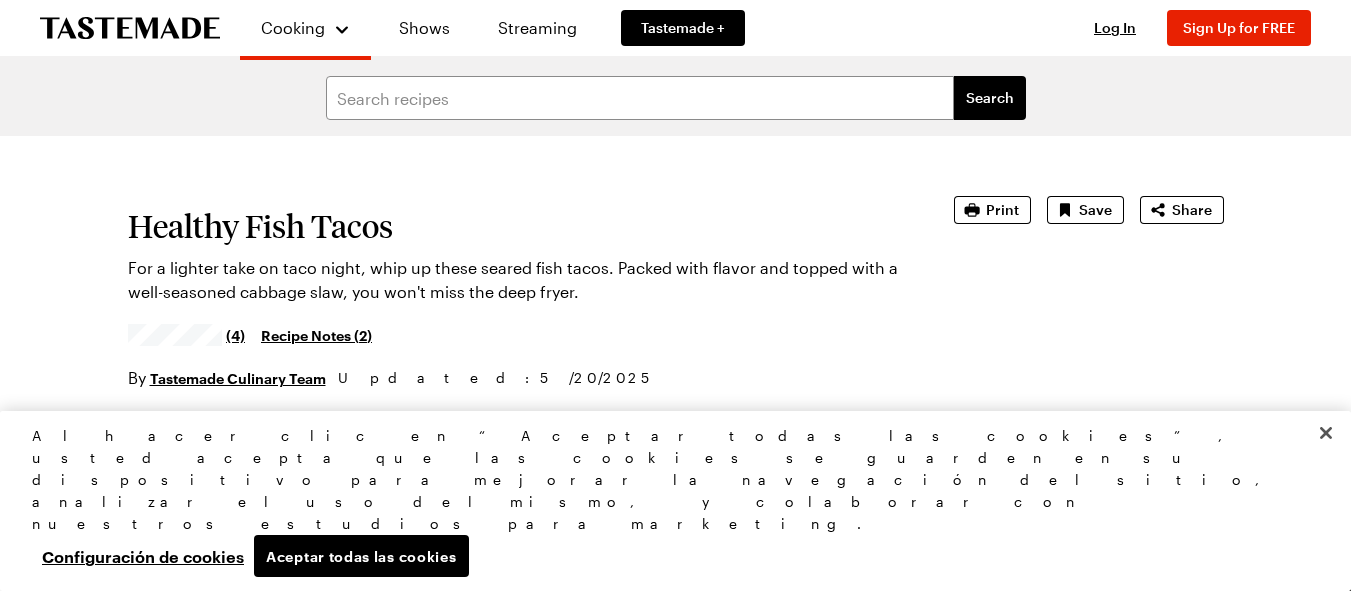 click on "Healthy Fish Tacos For a lighter take on taco night, whip up these seared fish tacos. Packed with flavor and topped with a well-seasoned cabbage slaw, you won't miss the deep fryer. (4) Recipe Notes ( 2 ) By Tastemade Culinary Team Updated :  [DATE] Print Save Share" at bounding box center [676, 293] 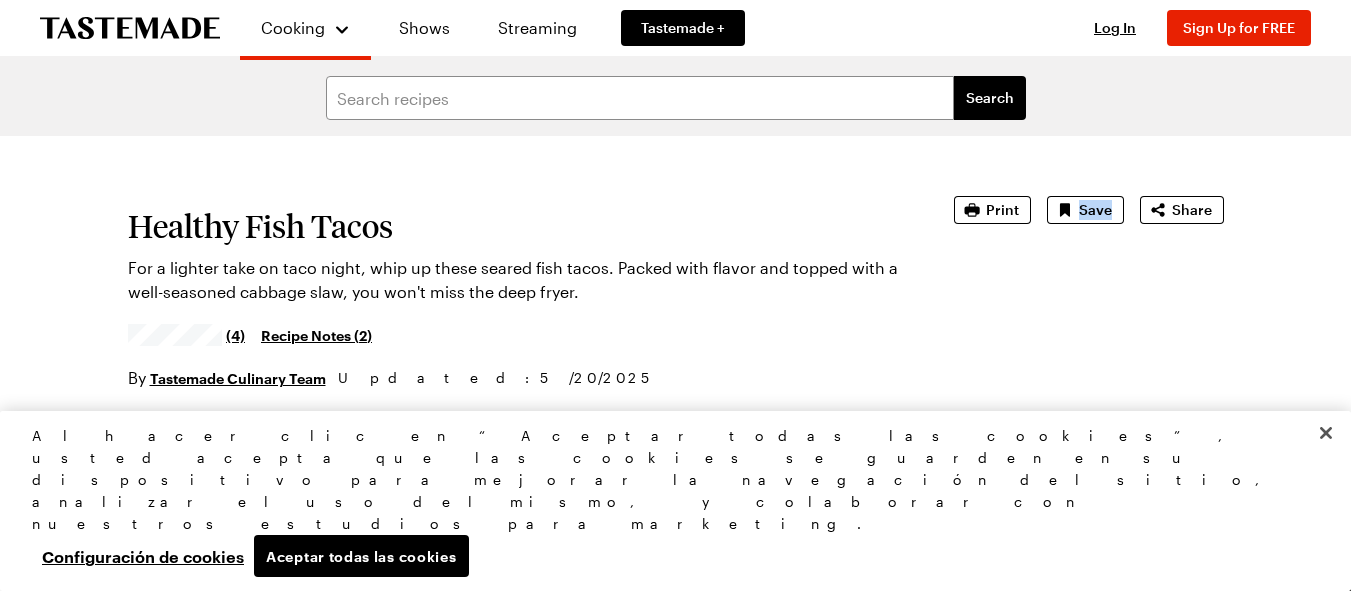 click on "Healthy Fish Tacos For a lighter take on taco night, whip up these seared fish tacos. Packed with flavor and topped with a well-seasoned cabbage slaw, you won't miss the deep fryer. (4) Recipe Notes ( 2 ) By Tastemade Culinary Team Updated :  [DATE] Print Save Share" at bounding box center (676, 293) 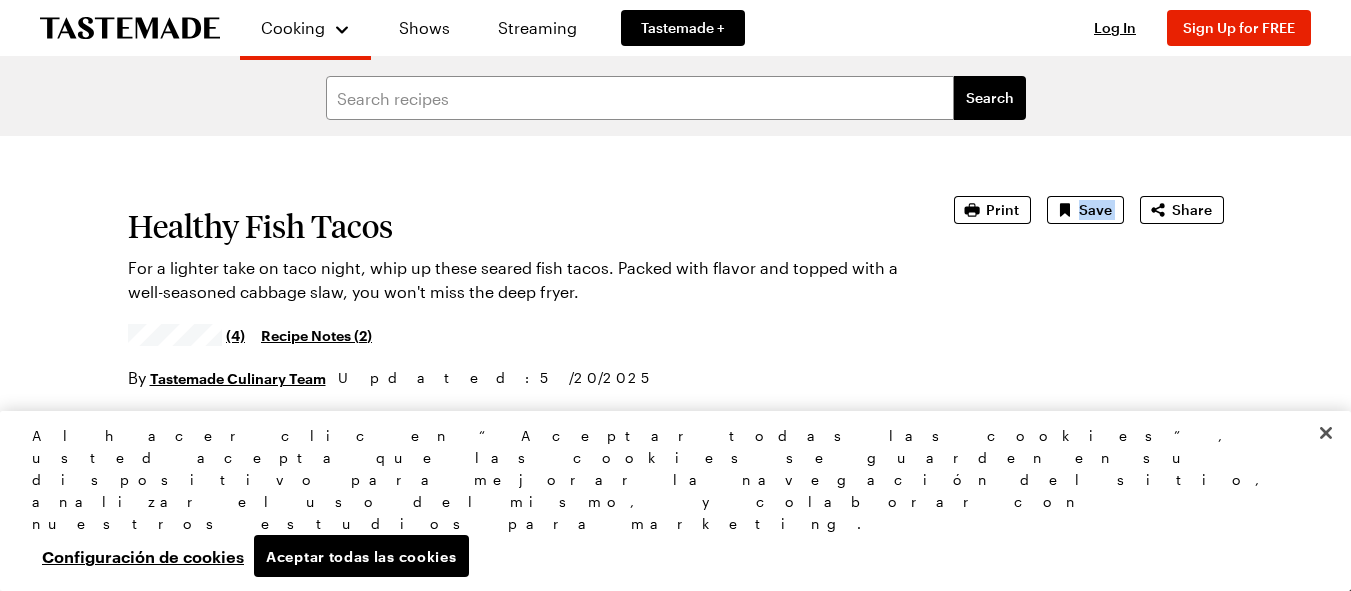 click on "Healthy Fish Tacos For a lighter take on taco night, whip up these seared fish tacos. Packed with flavor and topped with a well-seasoned cabbage slaw, you won't miss the deep fryer. (4) Recipe Notes ( 2 ) By Tastemade Culinary Team Updated :  [DATE] Print Save Share" at bounding box center (676, 293) 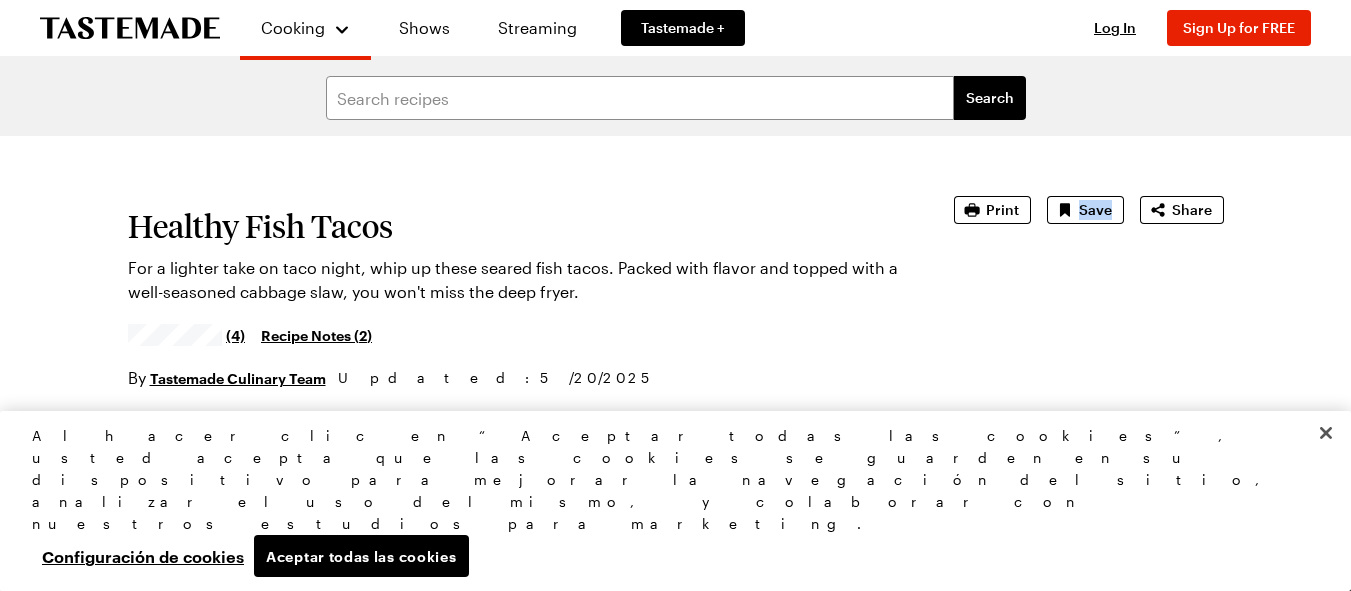 click on "Healthy Fish Tacos For a lighter take on taco night, whip up these seared fish tacos. Packed with flavor and topped with a well-seasoned cabbage slaw, you won't miss the deep fryer. (4) Recipe Notes ( 2 ) By Tastemade Culinary Team Updated :  [DATE] Print Save Share" at bounding box center (676, 293) 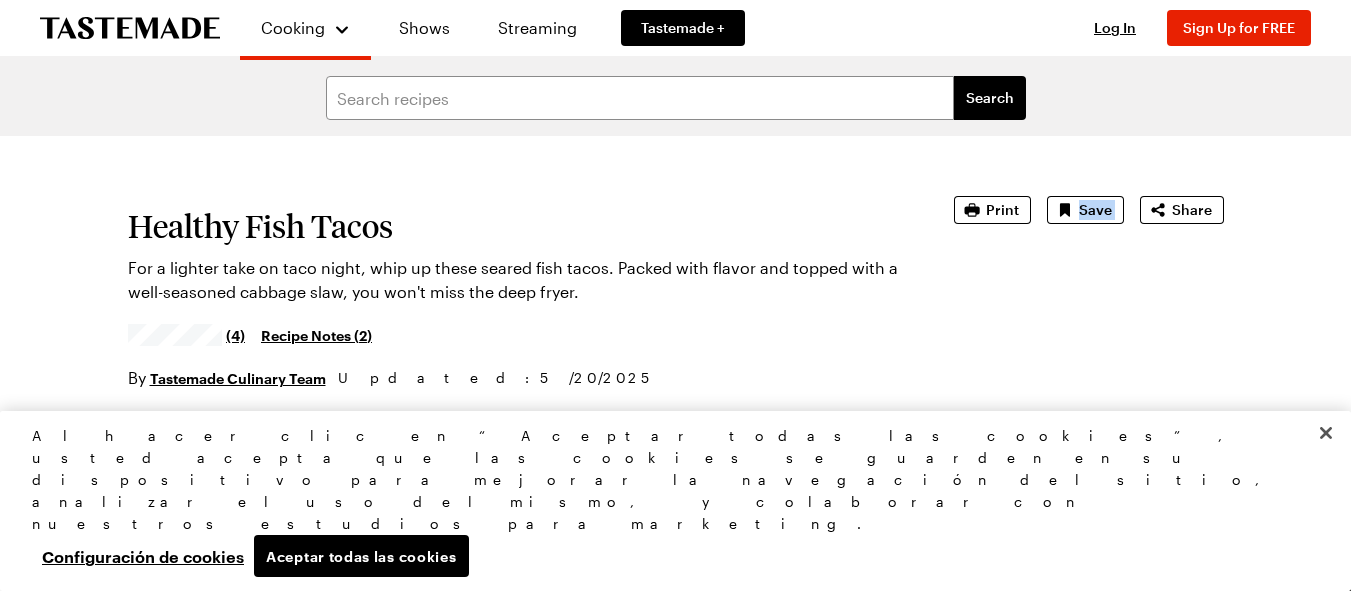 drag, startPoint x: 1044, startPoint y: 295, endPoint x: 975, endPoint y: 422, distance: 144.53374 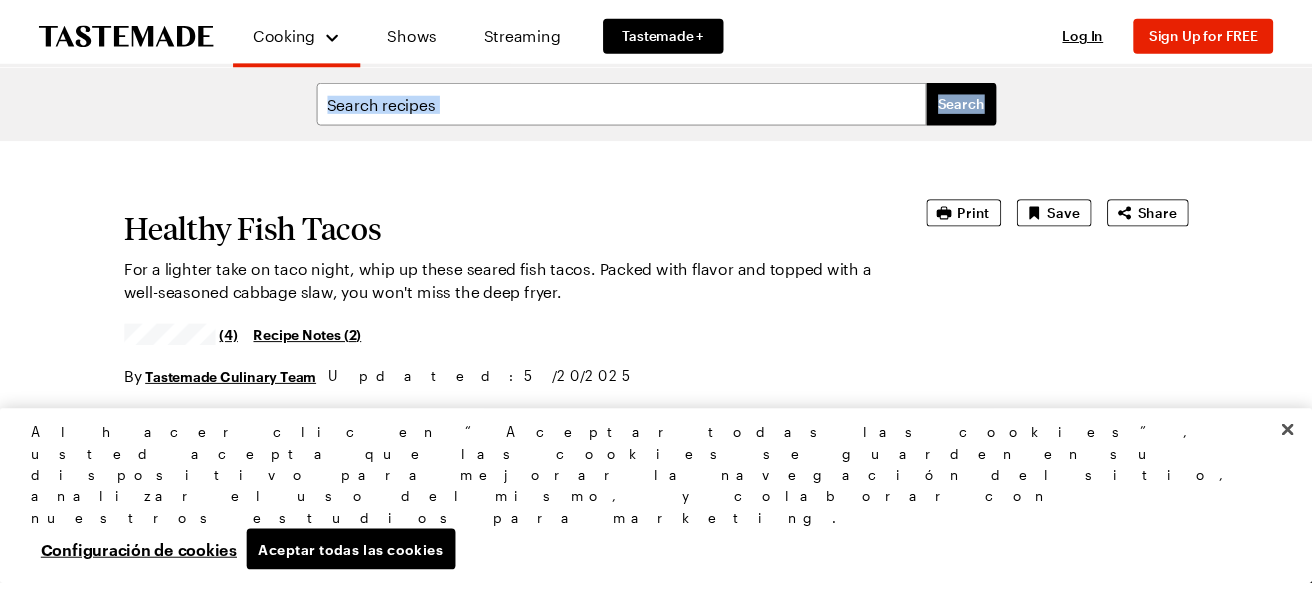 scroll, scrollTop: 0, scrollLeft: 8, axis: horizontal 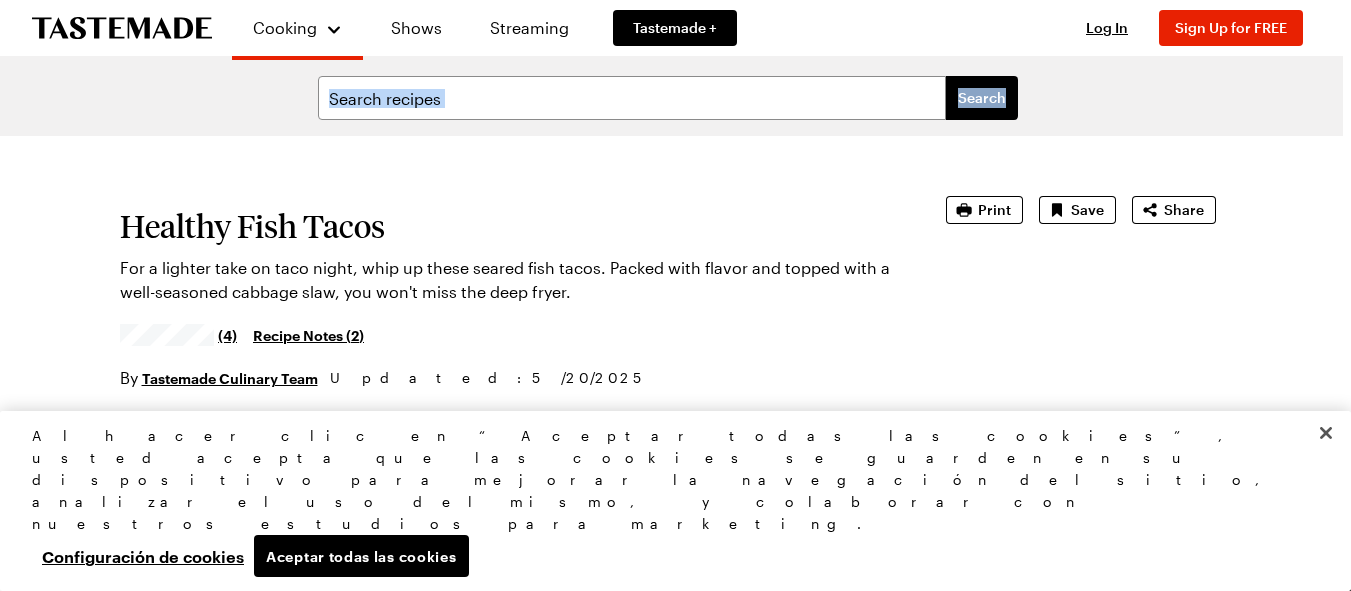 drag, startPoint x: 1187, startPoint y: 79, endPoint x: 1400, endPoint y: -117, distance: 289.4564 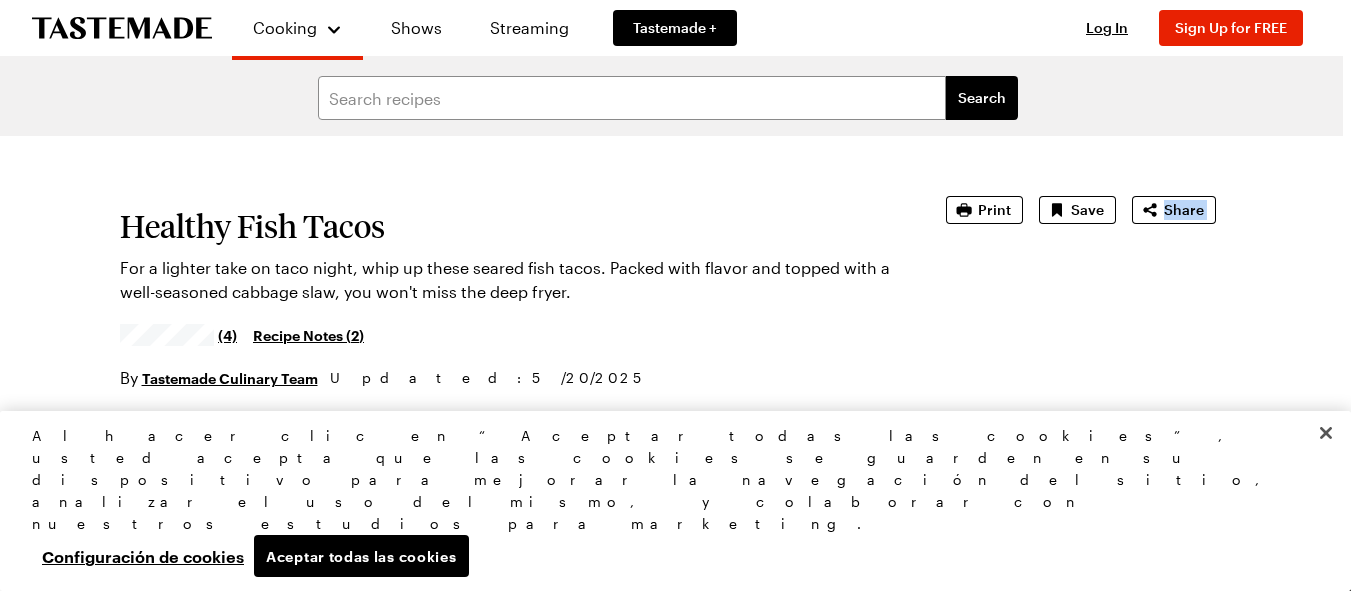 click on "Healthy Fish Tacos For a lighter take on taco night, whip up these seared fish tacos. Packed with flavor and topped with a well-seasoned cabbage slaw, you won't miss the deep fryer. (4) Recipe Notes ( 2 ) By Tastemade Culinary Team Updated :  [DATE] Print Save Share Recipe from: Tastemade's Recipe Rundown Prep Time: 10 min Cook Time: 4 min Servings:   4 Scale Easy Units: Imperial Imperial Metric Metric Nutrition Information Ingredients 3 cups green cabbage, thinly sliced 1 cup grape tomatoes, diced 2 green onions, thinly sliced 1/4 cup fresh cilantro, chopped 2 tablespoons fresh lime juice 2 tablespoons olive oil 1/2 teaspoon sea salt 1 pound tilapia fillets 1 teaspoon chili powder 1 teaspoon ground cumin 1/2 teaspoon garlic powder 6–8 good quality corn tortillas Add to Grocery List Get Ingredients
Powered by Chicory
*Only 1 of each ingredient will be added to your cart. Please adjust as necessary. Steps Keep reading Get access to the full recipe and  12,000" at bounding box center [668, 1735] 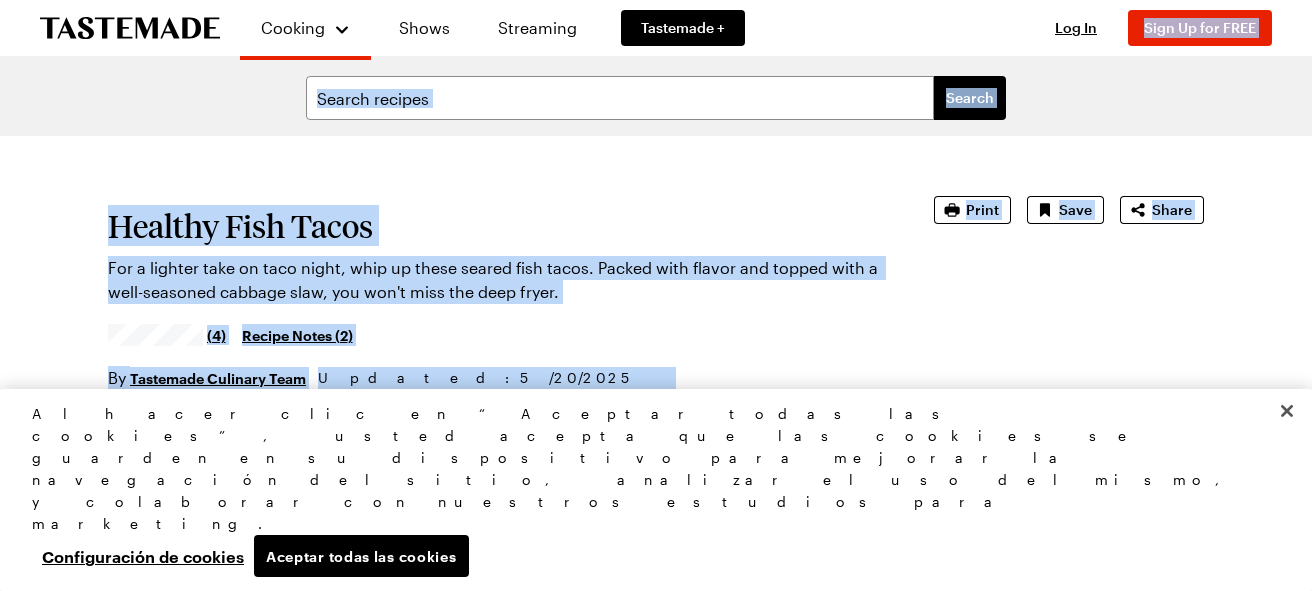 click on "Search Healthy Fish Tacos For a lighter take on taco night, whip up these seared fish tacos. Packed with flavor and topped with a well-seasoned cabbage slaw, you won't miss the deep fryer. (4) Recipe Notes ( 2 ) By Tastemade Culinary Team Updated :  [DATE] Print Save Share Recipe from: Tastemade's Recipe Rundown Prep Time: 10 min Cook Time: 4 min Servings:   4 Scale Easy Units: Imperial Imperial Metric Metric Nutrition Information Ingredients 3 cups green cabbage, thinly sliced 1 cup grape tomatoes, diced 2 green onions, thinly sliced 1/4 cup fresh cilantro, chopped 2 tablespoons fresh lime juice 2 tablespoons olive oil 1/2 teaspoon sea salt 1 pound tilapia fillets 1 teaspoon chili powder 1 teaspoon ground cumin 1/2 teaspoon garlic powder 6–8 good quality corn tortillas Add to Grocery List Get Ingredients
Powered by Chicory
*Only 1 of each ingredient will be added to your cart. Please adjust as necessary. Steps Keep reading Get access to the full recipe and" at bounding box center [656, 1697] 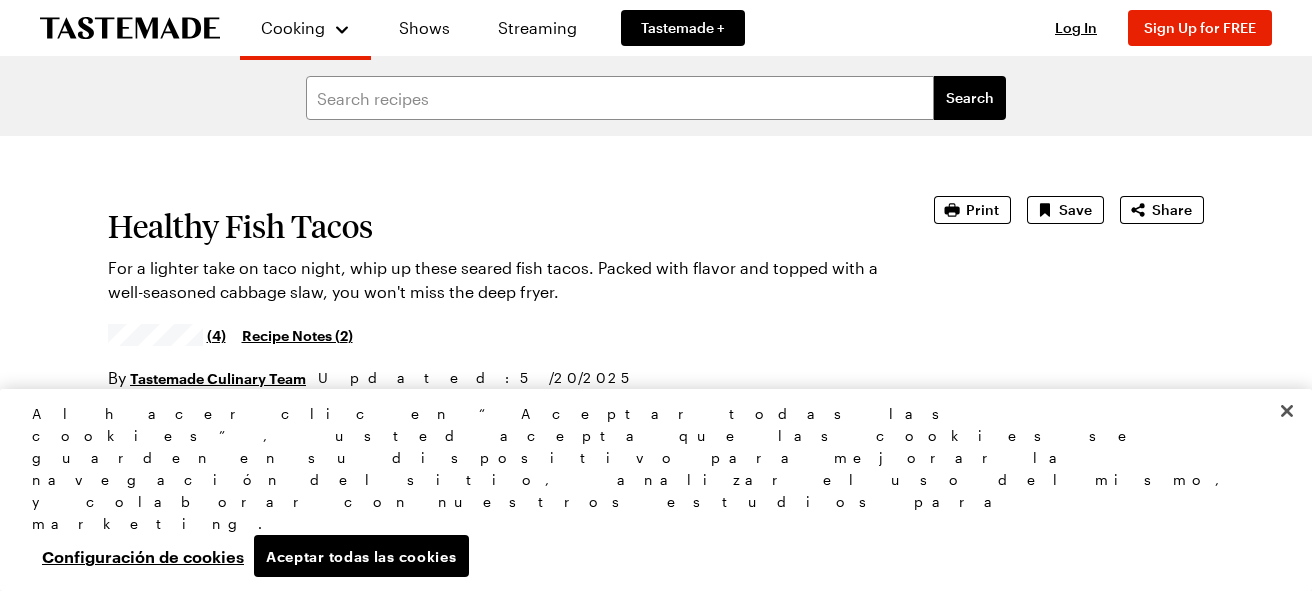 click on "Search Healthy Fish Tacos For a lighter take on taco night, whip up these seared fish tacos. Packed with flavor and topped with a well-seasoned cabbage slaw, you won't miss the deep fryer. (4) Recipe Notes ( 2 ) By Tastemade Culinary Team Updated :  [DATE] Print Save Share Recipe from: Tastemade's Recipe Rundown Prep Time: 10 min Cook Time: 4 min Servings:   4 Scale Easy Units: Imperial Imperial Metric Metric Nutrition Information Ingredients 3 cups green cabbage, thinly sliced 1 cup grape tomatoes, diced 2 green onions, thinly sliced 1/4 cup fresh cilantro, chopped 2 tablespoons fresh lime juice 2 tablespoons olive oil 1/2 teaspoon sea salt 1 pound tilapia fillets 1 teaspoon chili powder 1 teaspoon ground cumin 1/2 teaspoon garlic powder 6–8 good quality corn tortillas Add to Grocery List Get Ingredients
Powered by Chicory
*Only 1 of each ingredient will be added to your cart. Please adjust as necessary. Steps Keep reading Get access to the full recipe and" at bounding box center (656, 1697) 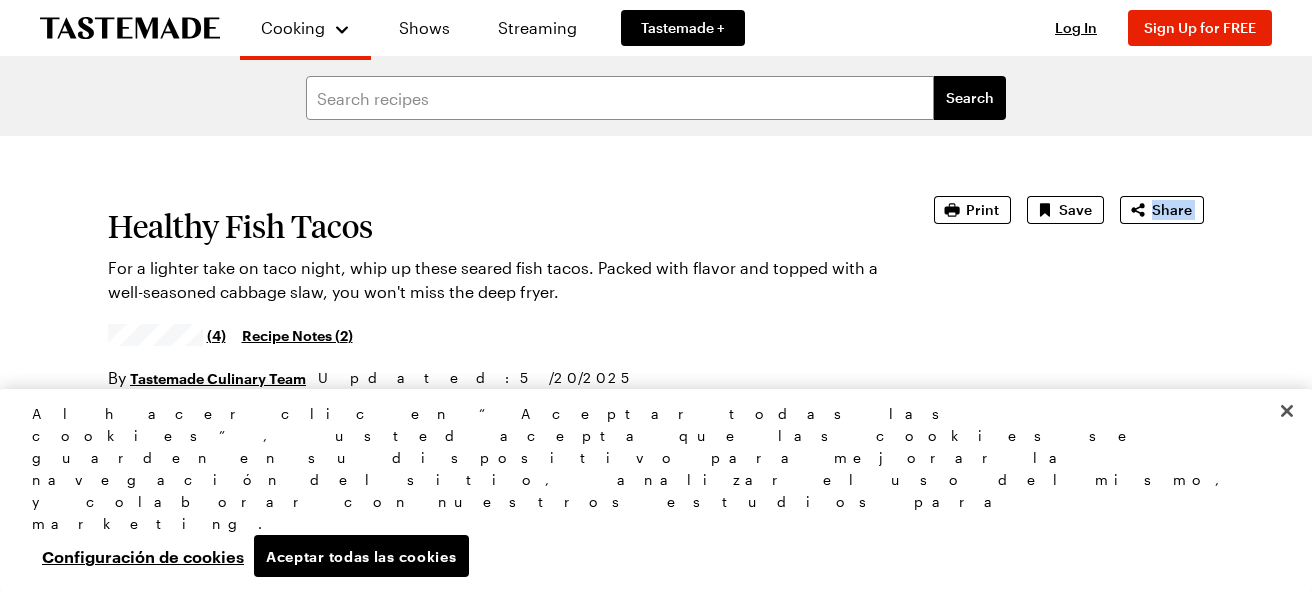 click on "Search Healthy Fish Tacos For a lighter take on taco night, whip up these seared fish tacos. Packed with flavor and topped with a well-seasoned cabbage slaw, you won't miss the deep fryer. (4) Recipe Notes ( 2 ) By Tastemade Culinary Team Updated :  [DATE] Print Save Share Recipe from: Tastemade's Recipe Rundown Prep Time: 10 min Cook Time: 4 min Servings:   4 Scale Easy Units: Imperial Imperial Metric Metric Nutrition Information Ingredients 3 cups green cabbage, thinly sliced 1 cup grape tomatoes, diced 2 green onions, thinly sliced 1/4 cup fresh cilantro, chopped 2 tablespoons fresh lime juice 2 tablespoons olive oil 1/2 teaspoon sea salt 1 pound tilapia fillets 1 teaspoon chili powder 1 teaspoon ground cumin 1/2 teaspoon garlic powder 6–8 good quality corn tortillas Add to Grocery List Get Ingredients
Powered by Chicory
*Only 1 of each ingredient will be added to your cart. Please adjust as necessary. Steps Keep reading Get access to the full recipe and" at bounding box center [656, 1697] 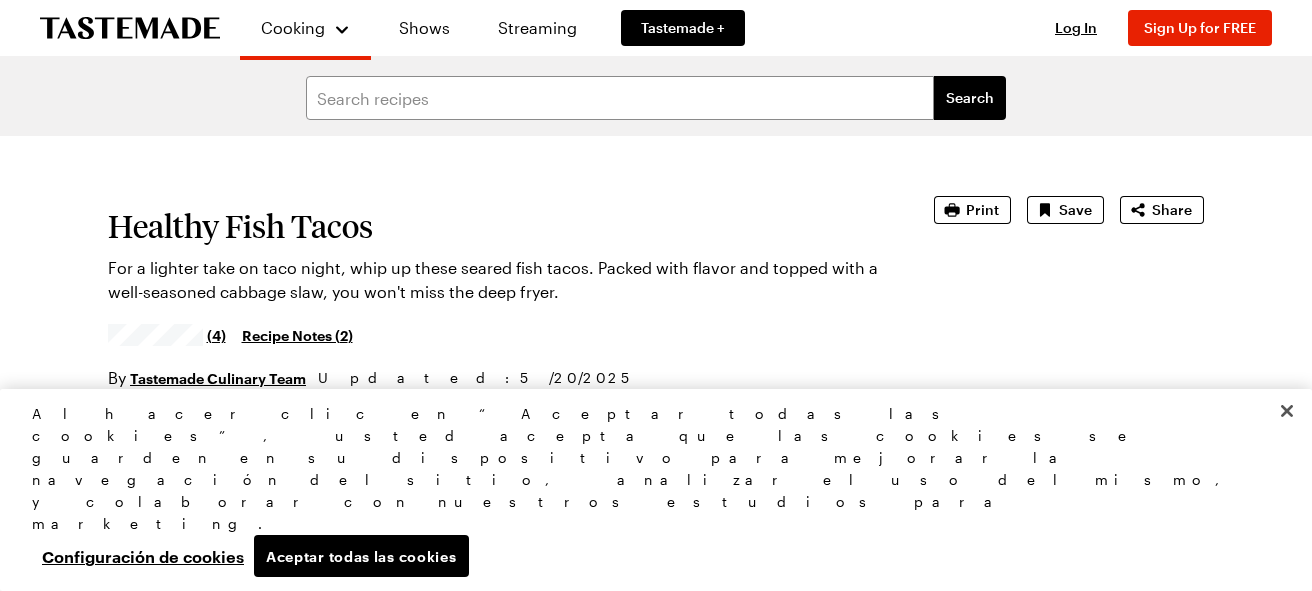 click on "Search Healthy Fish Tacos For a lighter take on taco night, whip up these seared fish tacos. Packed with flavor and topped with a well-seasoned cabbage slaw, you won't miss the deep fryer. (4) Recipe Notes ( 2 ) By Tastemade Culinary Team Updated :  [DATE] Print Save Share Recipe from: Tastemade's Recipe Rundown Prep Time: 10 min Cook Time: 4 min Servings:   4 Scale Easy Units: Imperial Imperial Metric Metric Nutrition Information Ingredients 3 cups green cabbage, thinly sliced 1 cup grape tomatoes, diced 2 green onions, thinly sliced 1/4 cup fresh cilantro, chopped 2 tablespoons fresh lime juice 2 tablespoons olive oil 1/2 teaspoon sea salt 1 pound tilapia fillets 1 teaspoon chili powder 1 teaspoon ground cumin 1/2 teaspoon garlic powder 6–8 good quality corn tortillas Add to Grocery List Get Ingredients
Powered by Chicory
*Only 1 of each ingredient will be added to your cart. Please adjust as necessary. Steps Keep reading Get access to the full recipe and" at bounding box center (656, 1697) 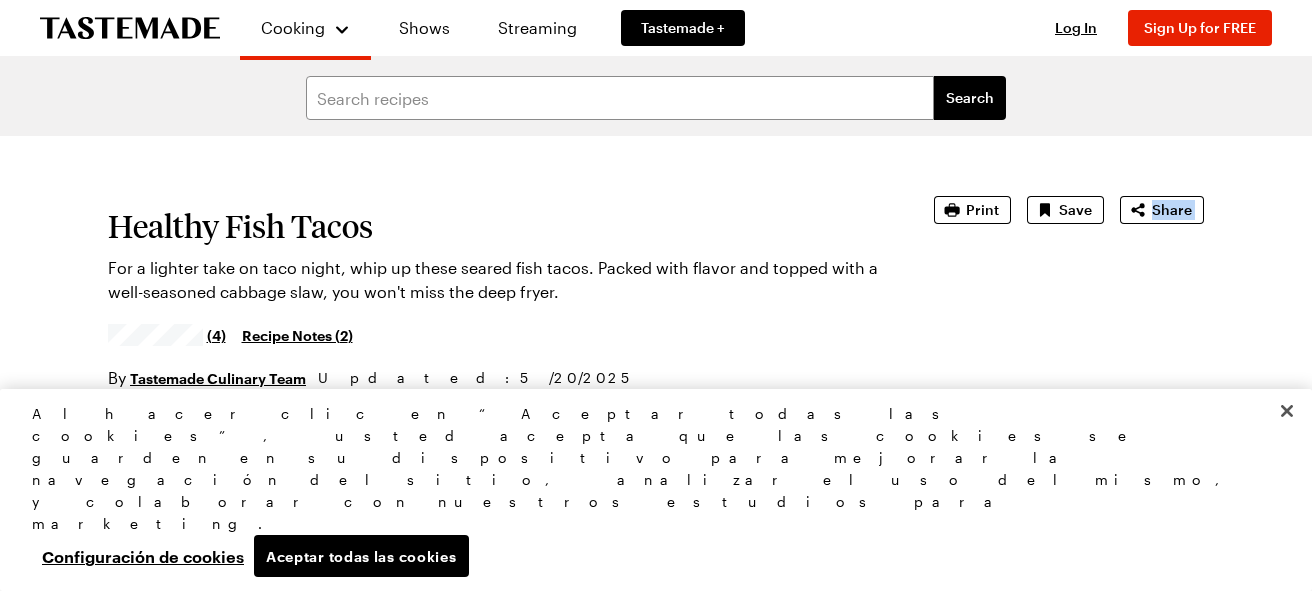 drag, startPoint x: 1297, startPoint y: 183, endPoint x: 1195, endPoint y: 352, distance: 197.39554 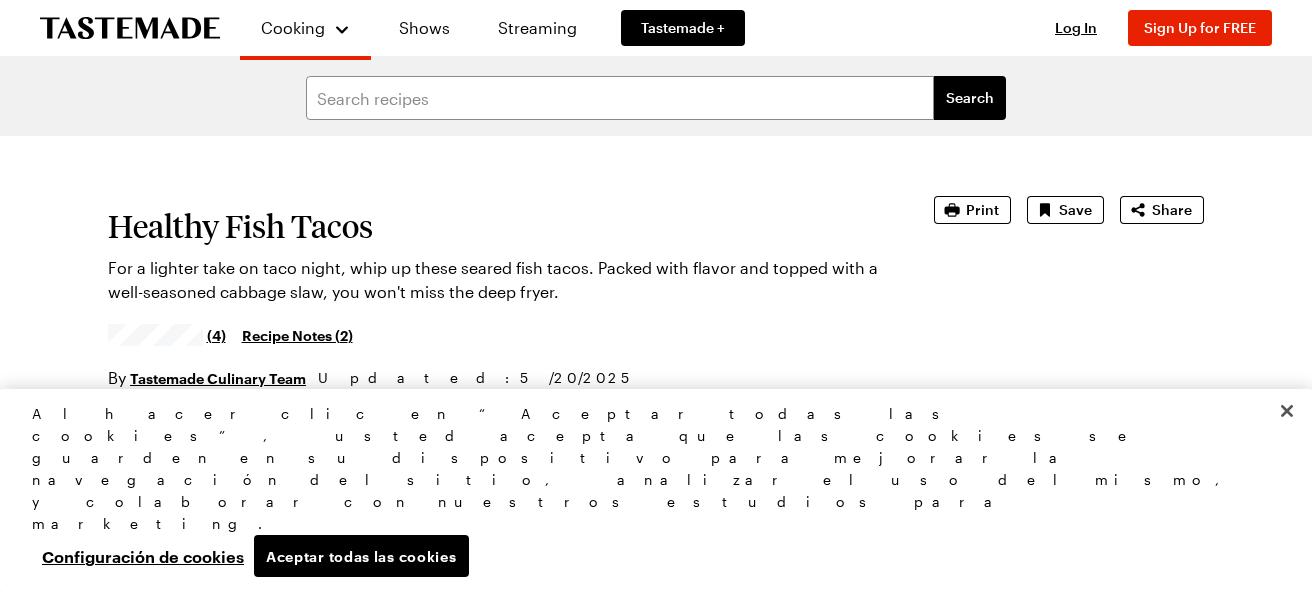 click on "Healthy Fish Tacos For a lighter take on taco night, whip up these seared fish tacos. Packed with flavor and topped with a well-seasoned cabbage slaw, you won't miss the deep fryer. (4) Recipe Notes ( 2 ) By Tastemade Culinary Team Updated :  [DATE] Print Save Share" at bounding box center (656, 293) 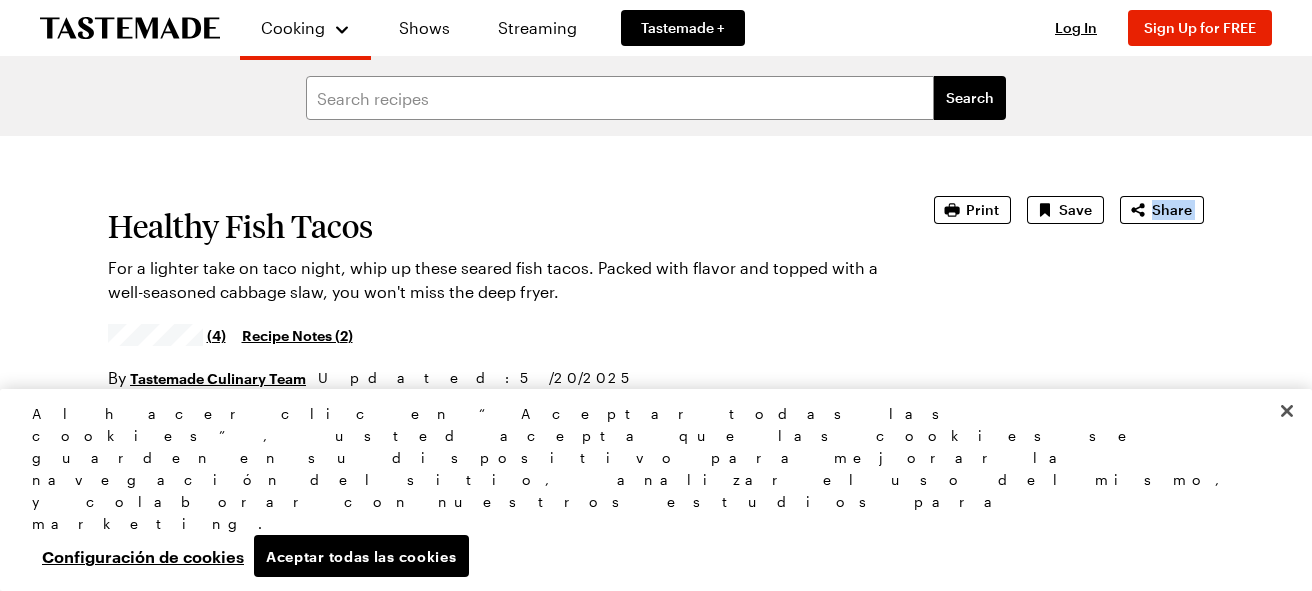 click on "Healthy Fish Tacos For a lighter take on taco night, whip up these seared fish tacos. Packed with flavor and topped with a well-seasoned cabbage slaw, you won't miss the deep fryer. (4) Recipe Notes ( 2 ) By Tastemade Culinary Team Updated :  [DATE] Print Save Share" at bounding box center (656, 293) 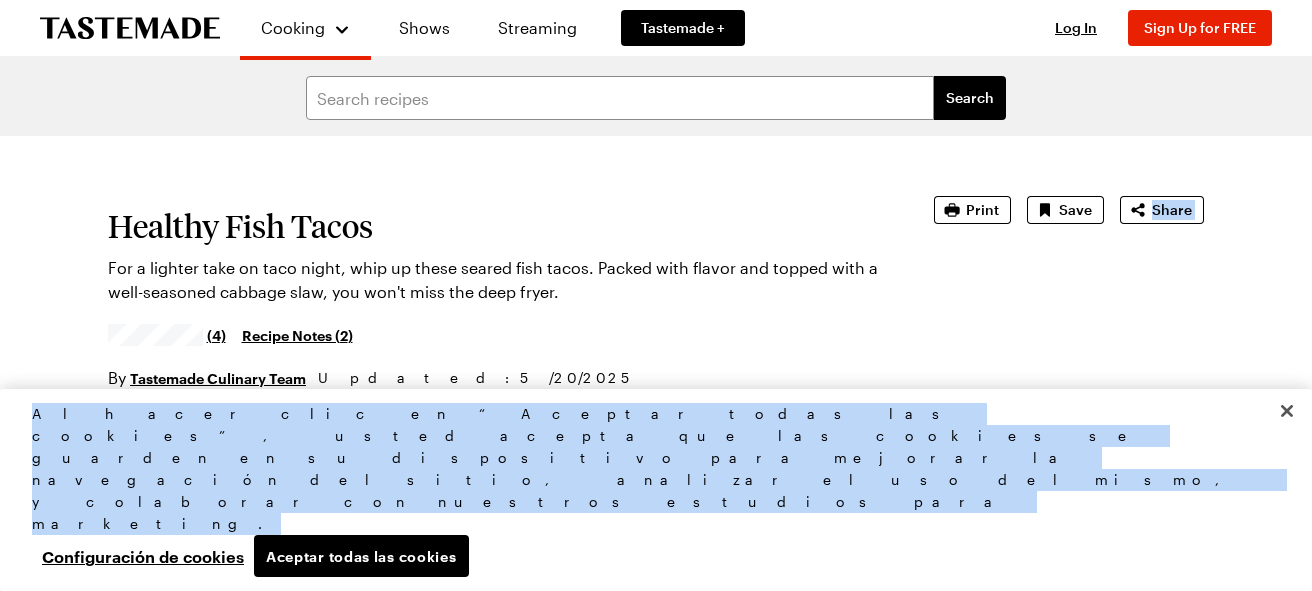 scroll, scrollTop: 21, scrollLeft: 8, axis: both 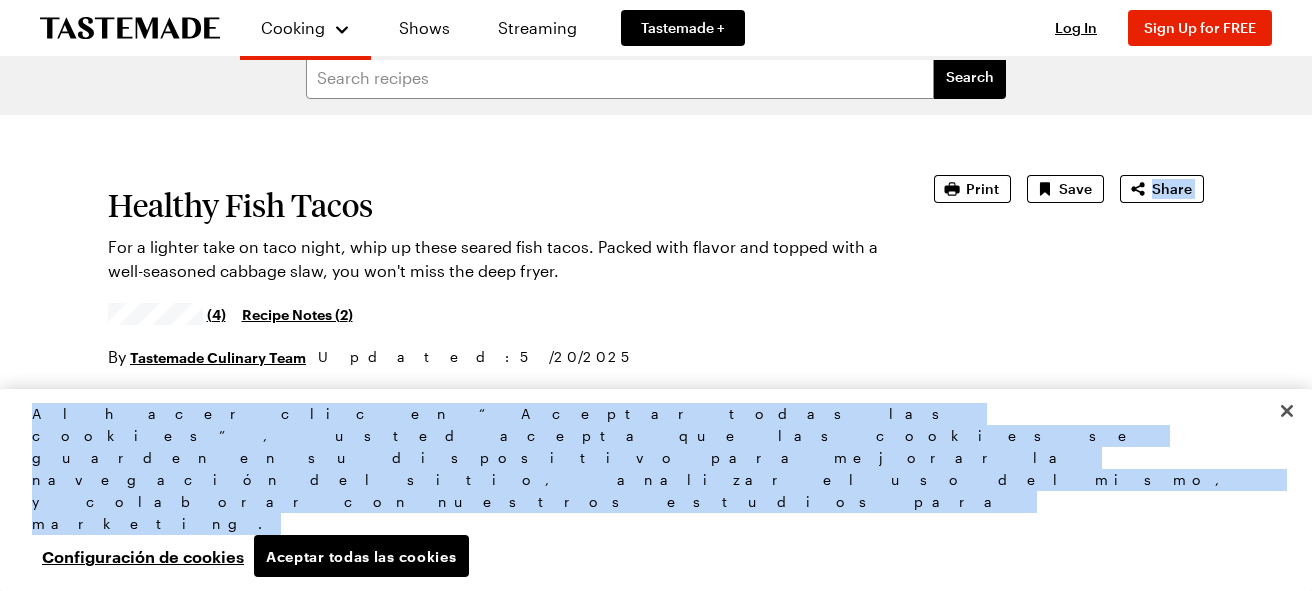 drag, startPoint x: 1195, startPoint y: 352, endPoint x: 1061, endPoint y: 573, distance: 258.45114 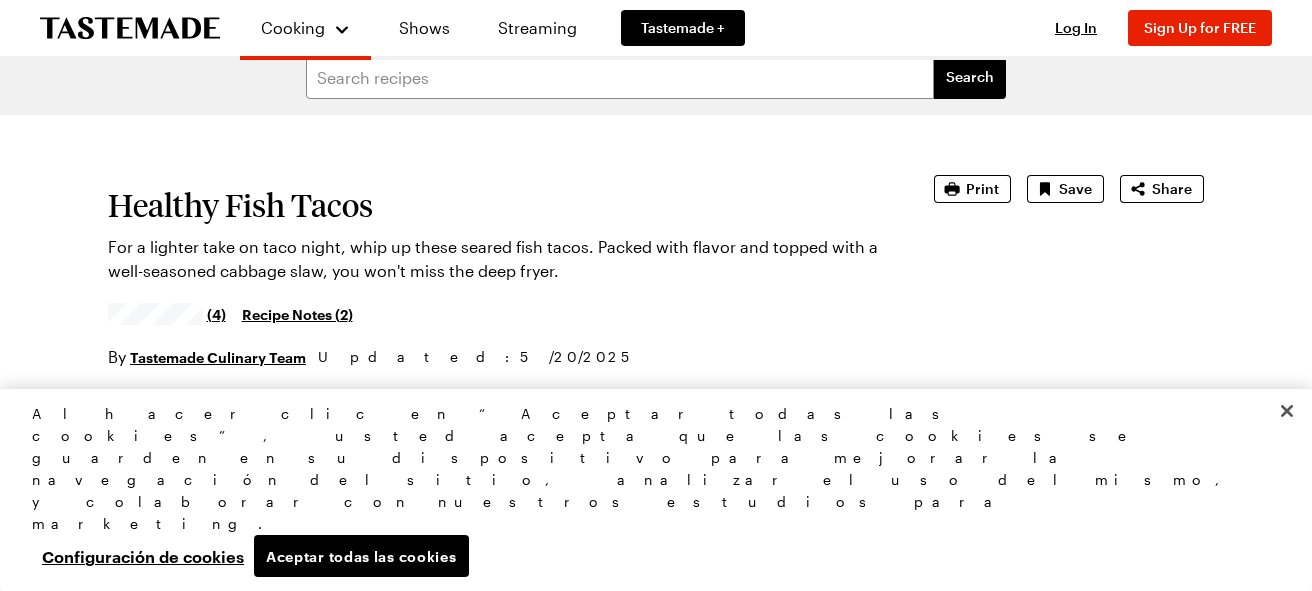 click on "Al hacer clic en “Aceptar todas las cookies”, usted acepta que las cookies se guarden en su dispositivo para mejorar la navegación del sitio, analizar el uso del mismo, y colaborar con nuestros estudios para marketing. Aceptar todas las cookies   Configuración de cookies" at bounding box center [647, 490] 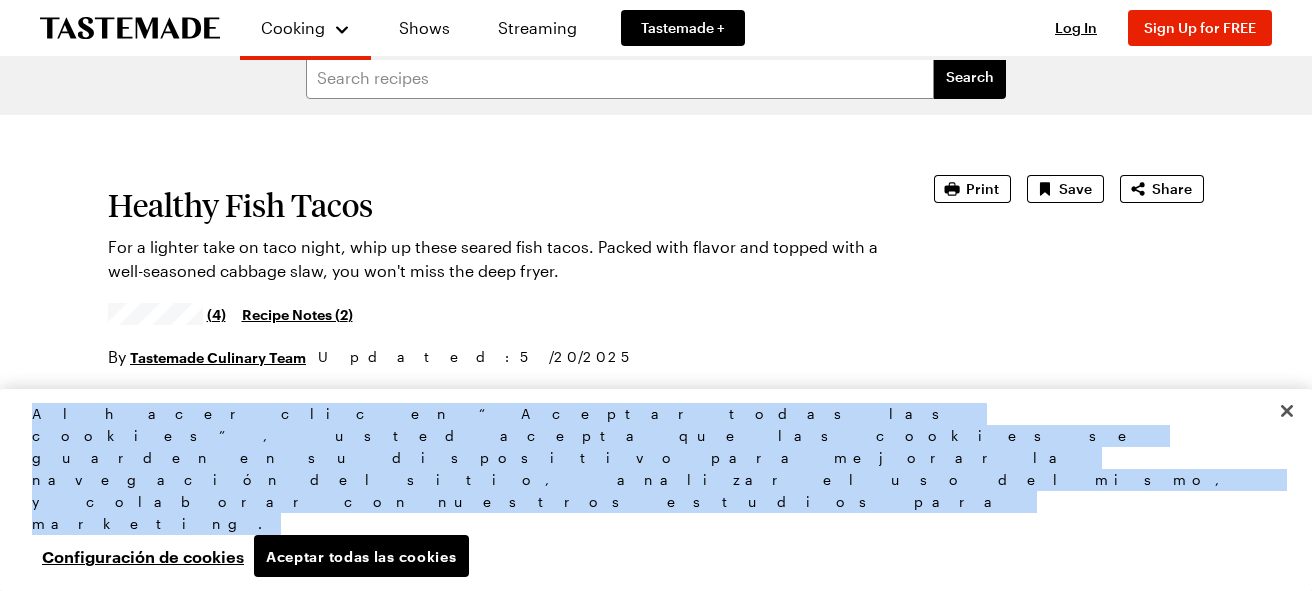 click on "Al hacer clic en “Aceptar todas las cookies”, usted acepta que las cookies se guarden en su dispositivo para mejorar la navegación del sitio, analizar el uso del mismo, y colaborar con nuestros estudios para marketing. Aceptar todas las cookies   Configuración de cookies" at bounding box center [647, 490] 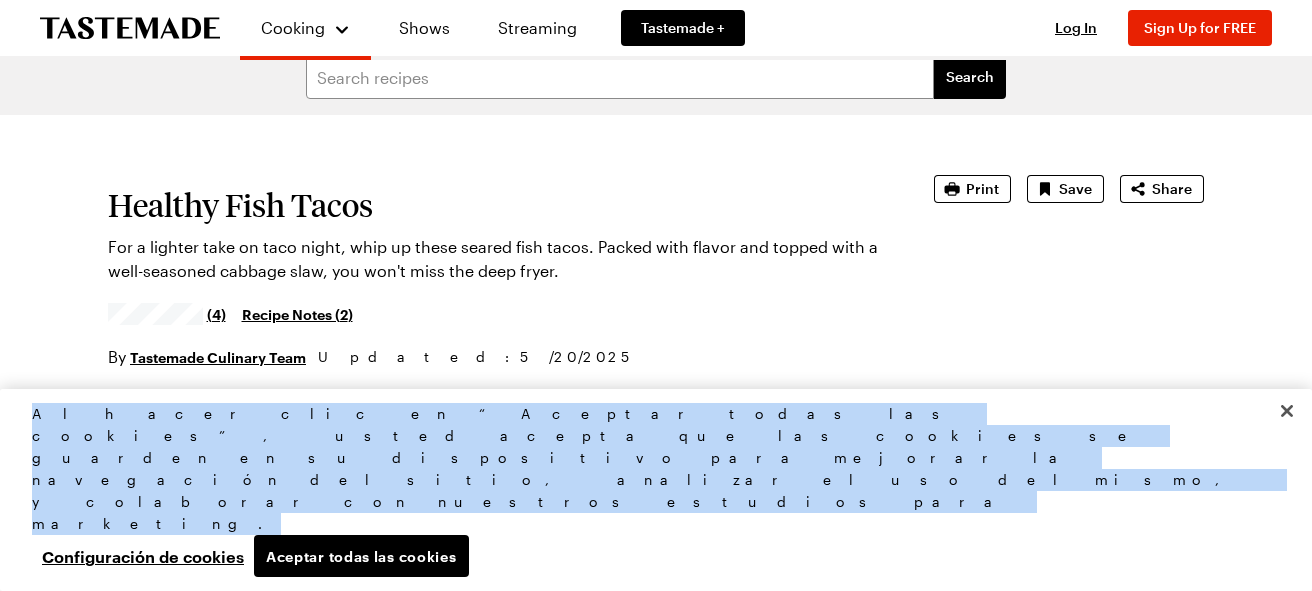 click on "Al hacer clic en “Aceptar todas las cookies”, usted acepta que las cookies se guarden en su dispositivo para mejorar la navegación del sitio, analizar el uso del mismo, y colaborar con nuestros estudios para marketing." at bounding box center (647, 469) 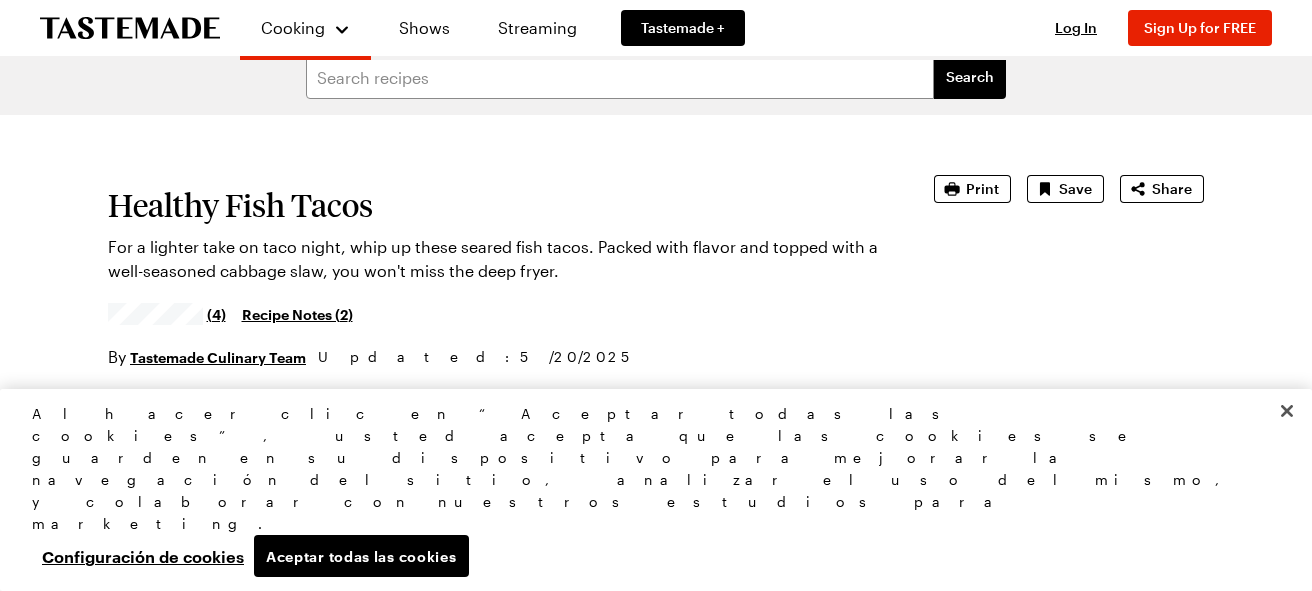 click on "Al hacer clic en “Aceptar todas las cookies”, usted acepta que las cookies se guarden en su dispositivo para mejorar la navegación del sitio, analizar el uso del mismo, y colaborar con nuestros estudios para marketing." at bounding box center [647, 469] 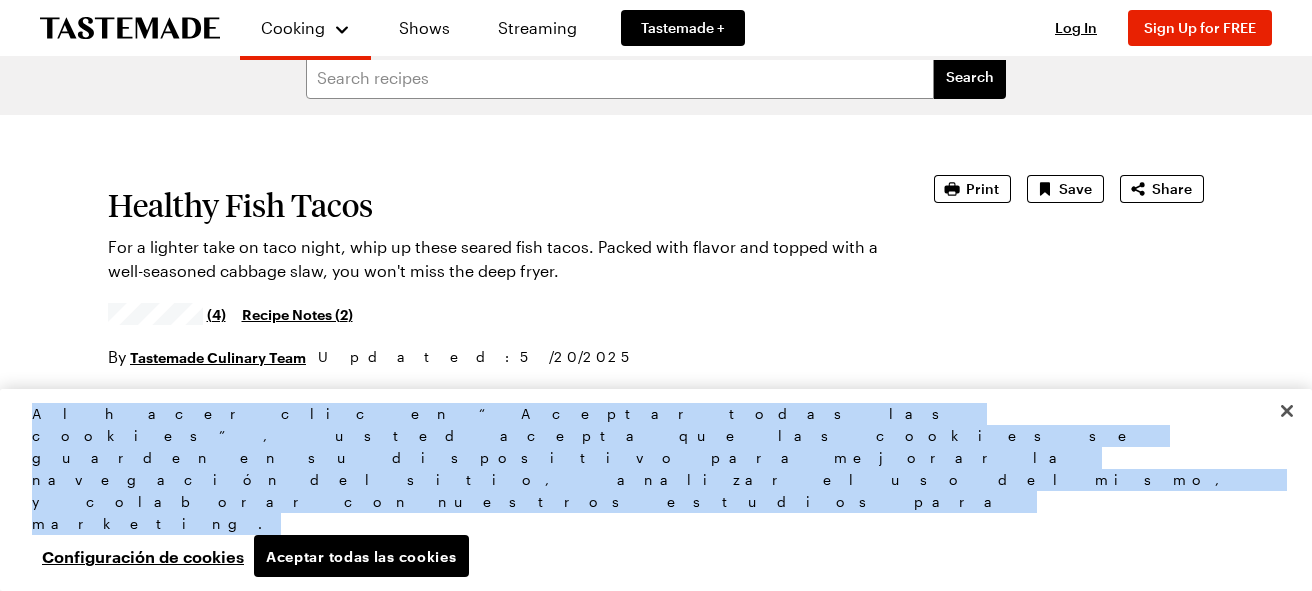 click on "Al hacer clic en “Aceptar todas las cookies”, usted acepta que las cookies se guarden en su dispositivo para mejorar la navegación del sitio, analizar el uso del mismo, y colaborar con nuestros estudios para marketing." at bounding box center (647, 469) 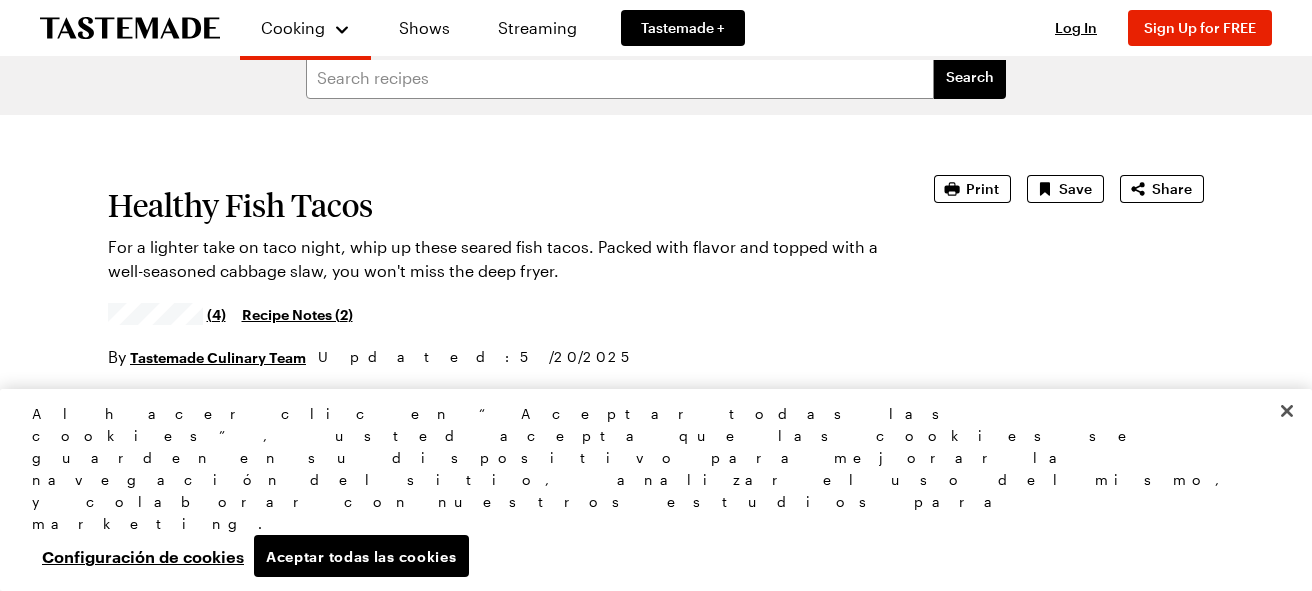 click on "Al hacer clic en “Aceptar todas las cookies”, usted acepta que las cookies se guarden en su dispositivo para mejorar la navegación del sitio, analizar el uso del mismo, y colaborar con nuestros estudios para marketing. Aceptar todas las cookies   Configuración de cookies" at bounding box center [656, 490] 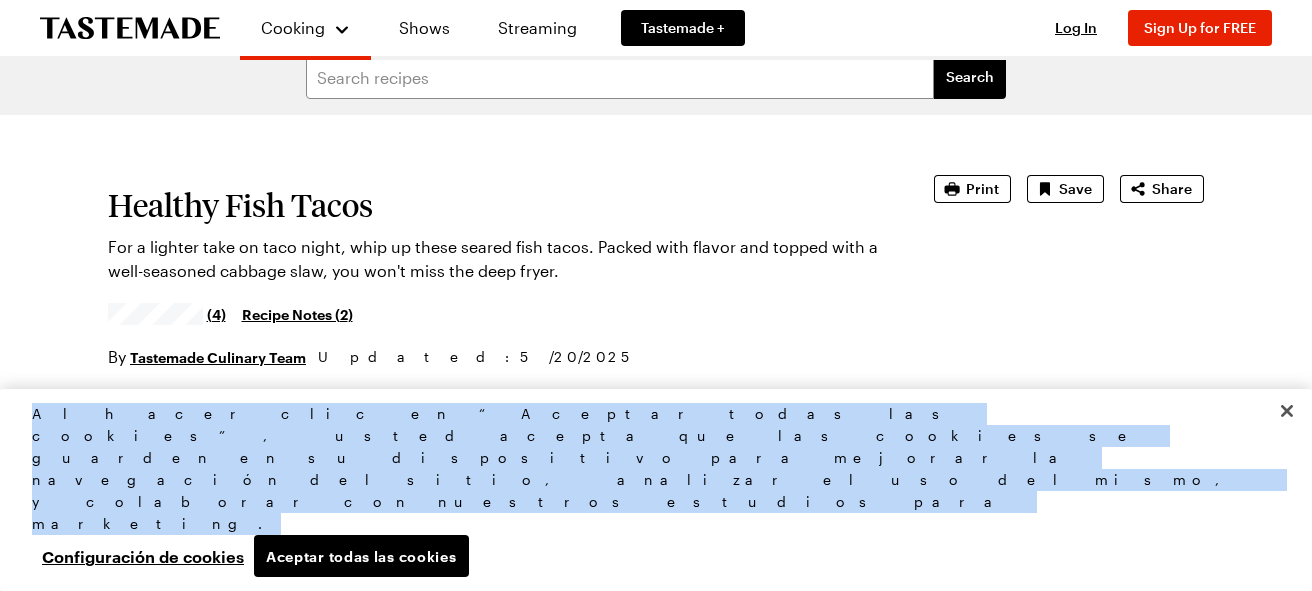 click on "Al hacer clic en “Aceptar todas las cookies”, usted acepta que las cookies se guarden en su dispositivo para mejorar la navegación del sitio, analizar el uso del mismo, y colaborar con nuestros estudios para marketing. Aceptar todas las cookies   Configuración de cookies" at bounding box center [656, 490] 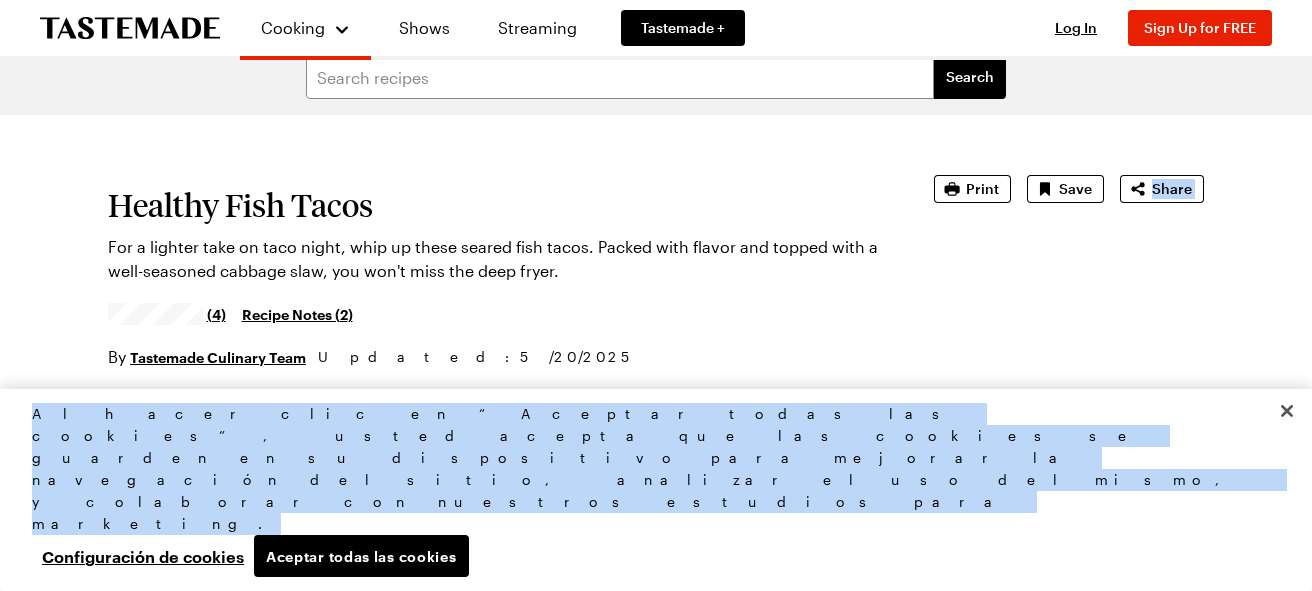 click on "Healthy Fish Tacos For a lighter take on taco night, whip up these seared fish tacos. Packed with flavor and topped with a well-seasoned cabbage slaw, you won't miss the deep fryer. (4) Recipe Notes ( 2 ) By Tastemade Culinary Team Updated :  [DATE] Print Save Share Recipe from: Tastemade's Recipe Rundown Prep Time: 10 min Cook Time: 4 min Servings:   4 Scale Easy Units: Imperial Imperial Metric Metric Nutrition Information Ingredients 3 cups green cabbage, thinly sliced 1 cup grape tomatoes, diced 2 green onions, thinly sliced 1/4 cup fresh cilantro, chopped 2 tablespoons fresh lime juice 2 tablespoons olive oil 1/2 teaspoon sea salt 1 pound tilapia fillets 1 teaspoon chili powder 1 teaspoon ground cumin 1/2 teaspoon garlic powder 6–8 good quality corn tortillas Add to Grocery List Get Ingredients
Powered by Chicory
*Only 1 of each ingredient will be added to your cart. Please adjust as necessary. Steps Keep reading Get access to the full recipe and  12,000" at bounding box center [656, 1714] 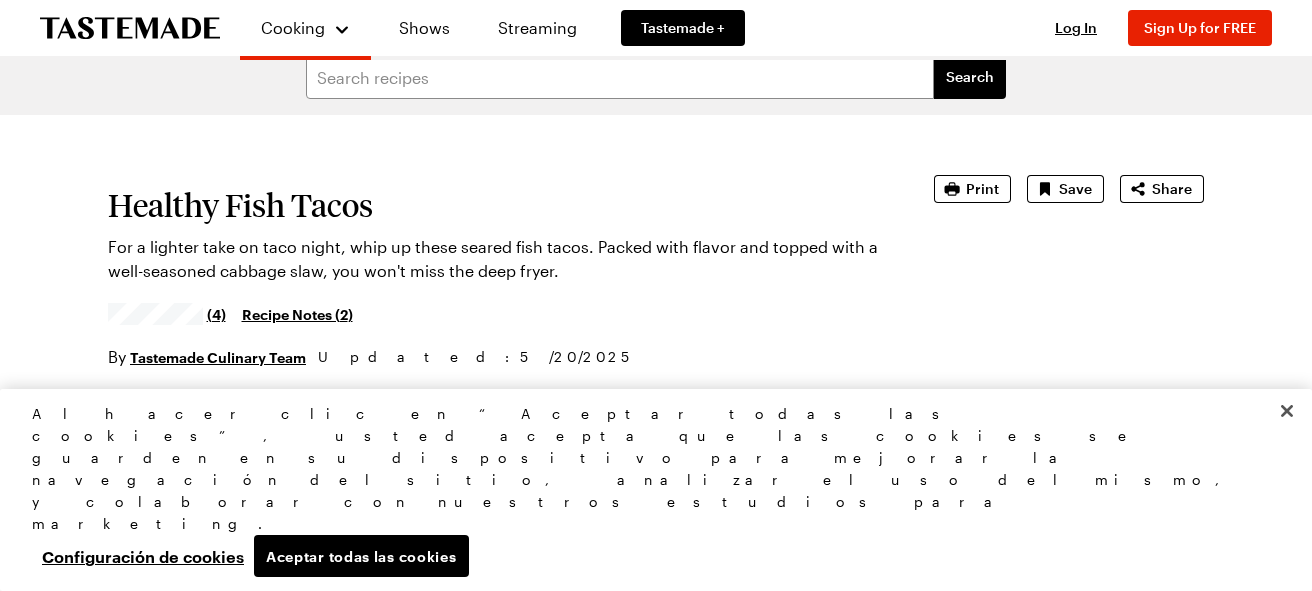click on "Healthy Fish Tacos For a lighter take on taco night, whip up these seared fish tacos. Packed with flavor and topped with a well-seasoned cabbage slaw, you won't miss the deep fryer. (4) Recipe Notes ( 2 ) By Tastemade Culinary Team Updated :  [DATE] Print Save Share Recipe from: Tastemade's Recipe Rundown Prep Time: 10 min Cook Time: 4 min Servings:   4 Scale Easy Units: Imperial Imperial Metric Metric Nutrition Information Ingredients 3 cups green cabbage, thinly sliced 1 cup grape tomatoes, diced 2 green onions, thinly sliced 1/4 cup fresh cilantro, chopped 2 tablespoons fresh lime juice 2 tablespoons olive oil 1/2 teaspoon sea salt 1 pound tilapia fillets 1 teaspoon chili powder 1 teaspoon ground cumin 1/2 teaspoon garlic powder 6–8 good quality corn tortillas Add to Grocery List Get Ingredients
Powered by Chicory
*Only 1 of each ingredient will be added to your cart. Please adjust as necessary. Steps Keep reading Get access to the full recipe and  12,000" at bounding box center [656, 1714] 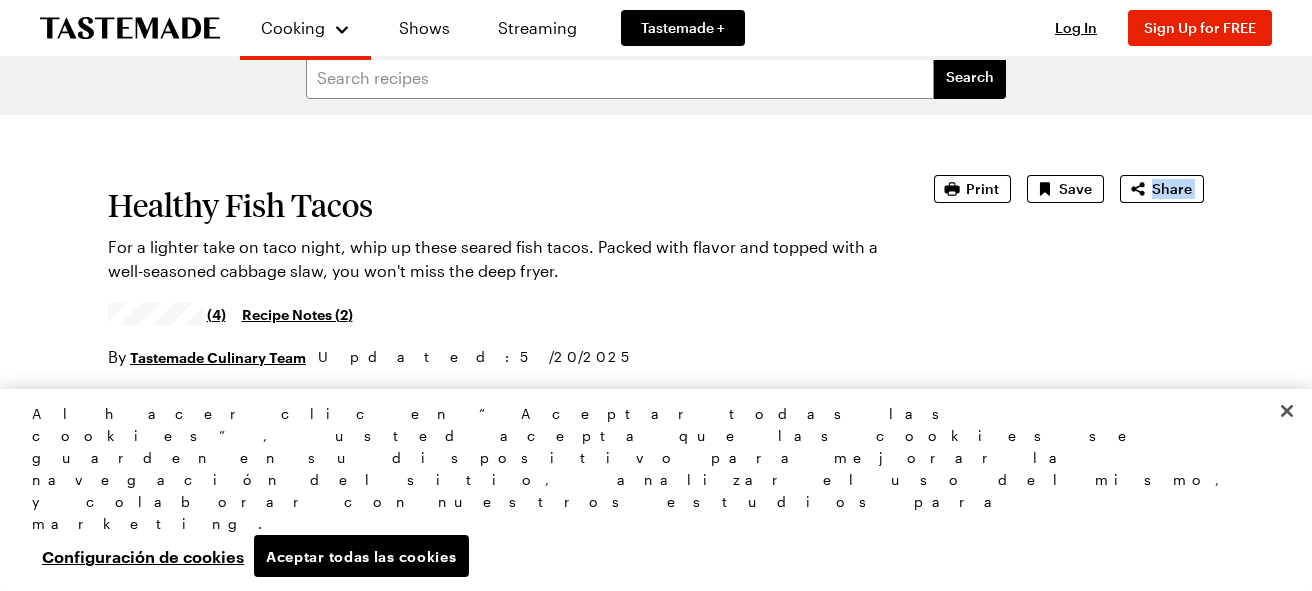 click on "Healthy Fish Tacos For a lighter take on taco night, whip up these seared fish tacos. Packed with flavor and topped with a well-seasoned cabbage slaw, you won't miss the deep fryer. (4) Recipe Notes ( 2 ) By Tastemade Culinary Team Updated :  [DATE] Print Save Share Recipe from: Tastemade's Recipe Rundown Prep Time: 10 min Cook Time: 4 min Servings:   4 Scale Easy Units: Imperial Imperial Metric Metric Nutrition Information Ingredients 3 cups green cabbage, thinly sliced 1 cup grape tomatoes, diced 2 green onions, thinly sliced 1/4 cup fresh cilantro, chopped 2 tablespoons fresh lime juice 2 tablespoons olive oil 1/2 teaspoon sea salt 1 pound tilapia fillets 1 teaspoon chili powder 1 teaspoon ground cumin 1/2 teaspoon garlic powder 6–8 good quality corn tortillas Add to Grocery List Get Ingredients
Powered by Chicory
*Only 1 of each ingredient will be added to your cart. Please adjust as necessary. Steps Keep reading Get access to the full recipe and  12,000" at bounding box center [656, 1714] 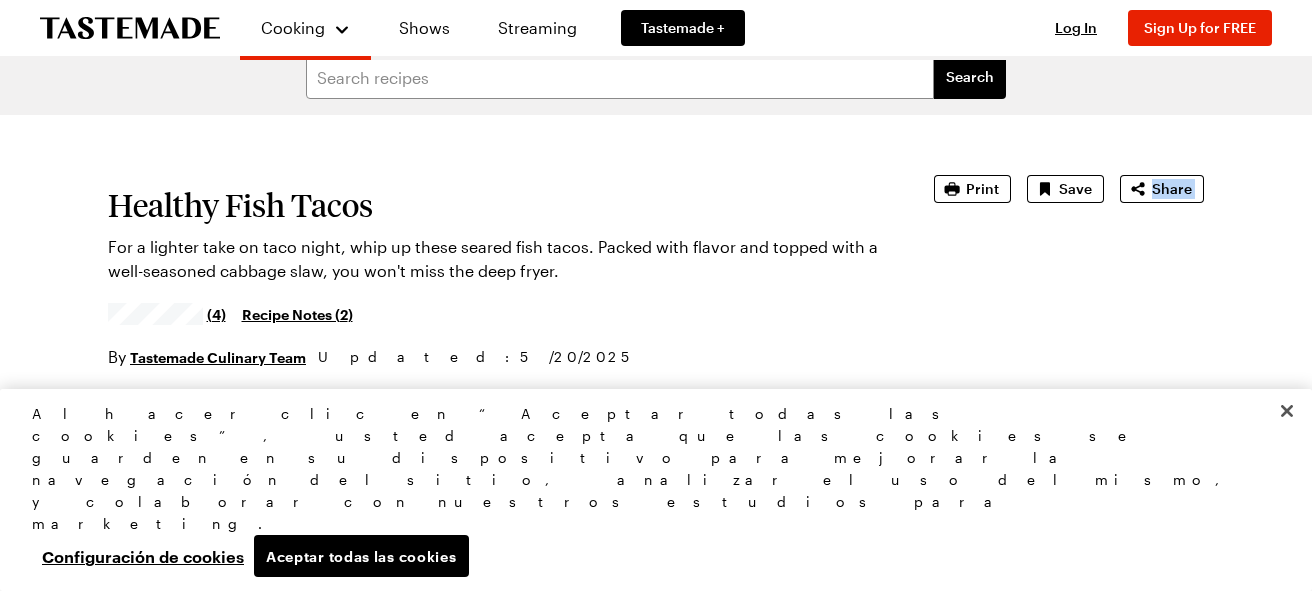 drag, startPoint x: 1230, startPoint y: 296, endPoint x: 1239, endPoint y: 285, distance: 14.21267 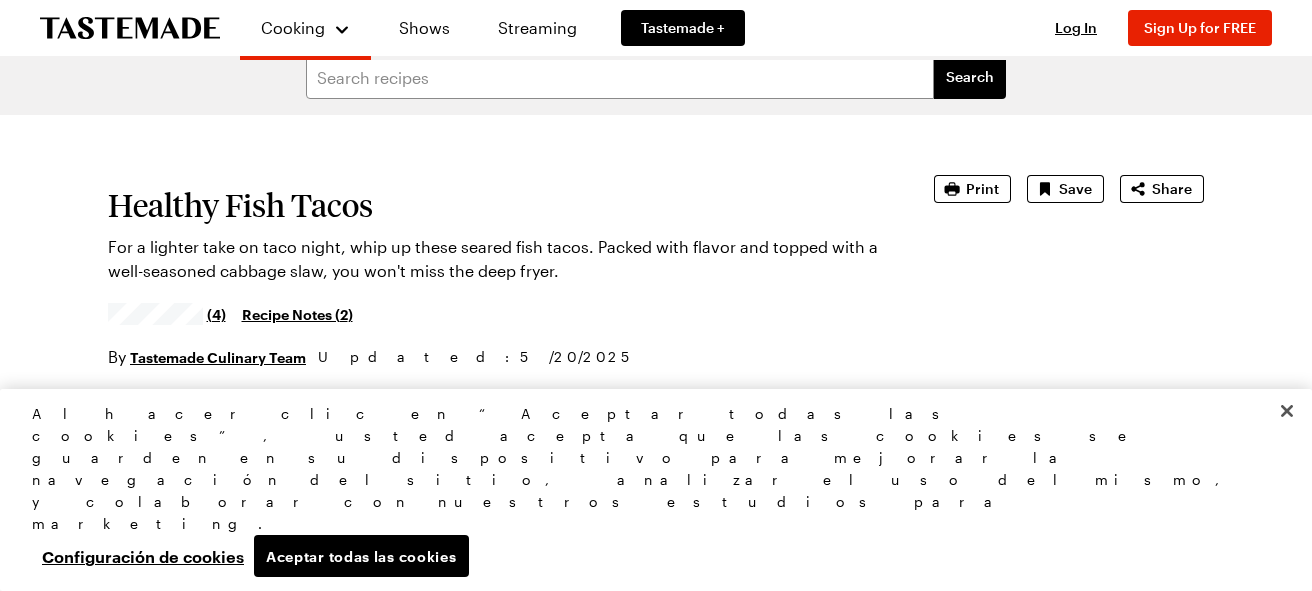 click on "Healthy Fish Tacos For a lighter take on taco night, whip up these seared fish tacos. Packed with flavor and topped with a well-seasoned cabbage slaw, you won't miss the deep fryer. (4) Recipe Notes ( 2 ) By Tastemade Culinary Team Updated :  [DATE] Print Save Share Recipe from: Tastemade's Recipe Rundown Prep Time: 10 min Cook Time: 4 min Servings:   4 Scale Easy Units: Imperial Imperial Metric Metric Nutrition Information Ingredients 3 cups green cabbage, thinly sliced 1 cup grape tomatoes, diced 2 green onions, thinly sliced 1/4 cup fresh cilantro, chopped 2 tablespoons fresh lime juice 2 tablespoons olive oil 1/2 teaspoon sea salt 1 pound tilapia fillets 1 teaspoon chili powder 1 teaspoon ground cumin 1/2 teaspoon garlic powder 6–8 good quality corn tortillas Add to Grocery List Get Ingredients
Powered by Chicory
*Only 1 of each ingredient will be added to your cart. Please adjust as necessary. Steps Keep reading Get access to the full recipe and  12,000" at bounding box center (656, 1714) 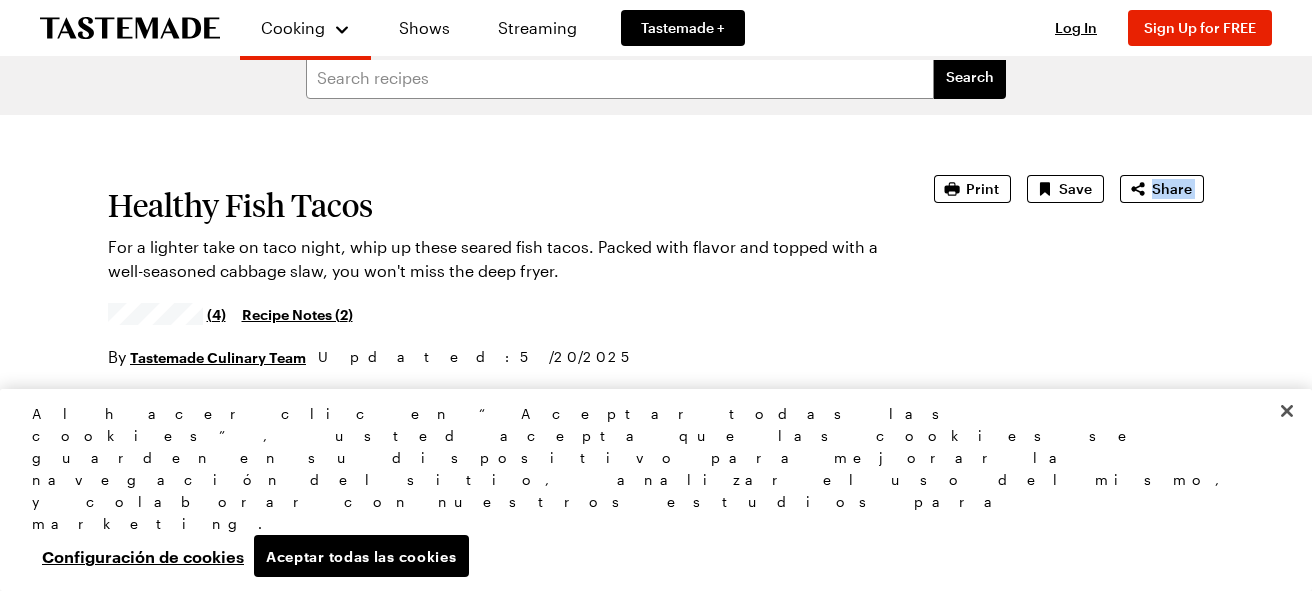 click on "Healthy Fish Tacos For a lighter take on taco night, whip up these seared fish tacos. Packed with flavor and topped with a well-seasoned cabbage slaw, you won't miss the deep fryer. (4) Recipe Notes ( 2 ) By Tastemade Culinary Team Updated :  [DATE] Print Save Share Recipe from: Tastemade's Recipe Rundown Prep Time: 10 min Cook Time: 4 min Servings:   4 Scale Easy Units: Imperial Imperial Metric Metric Nutrition Information Ingredients 3 cups green cabbage, thinly sliced 1 cup grape tomatoes, diced 2 green onions, thinly sliced 1/4 cup fresh cilantro, chopped 2 tablespoons fresh lime juice 2 tablespoons olive oil 1/2 teaspoon sea salt 1 pound tilapia fillets 1 teaspoon chili powder 1 teaspoon ground cumin 1/2 teaspoon garlic powder 6–8 good quality corn tortillas Add to Grocery List Get Ingredients
Powered by Chicory
*Only 1 of each ingredient will be added to your cart. Please adjust as necessary. Steps Keep reading Get access to the full recipe and  12,000" at bounding box center (656, 1714) 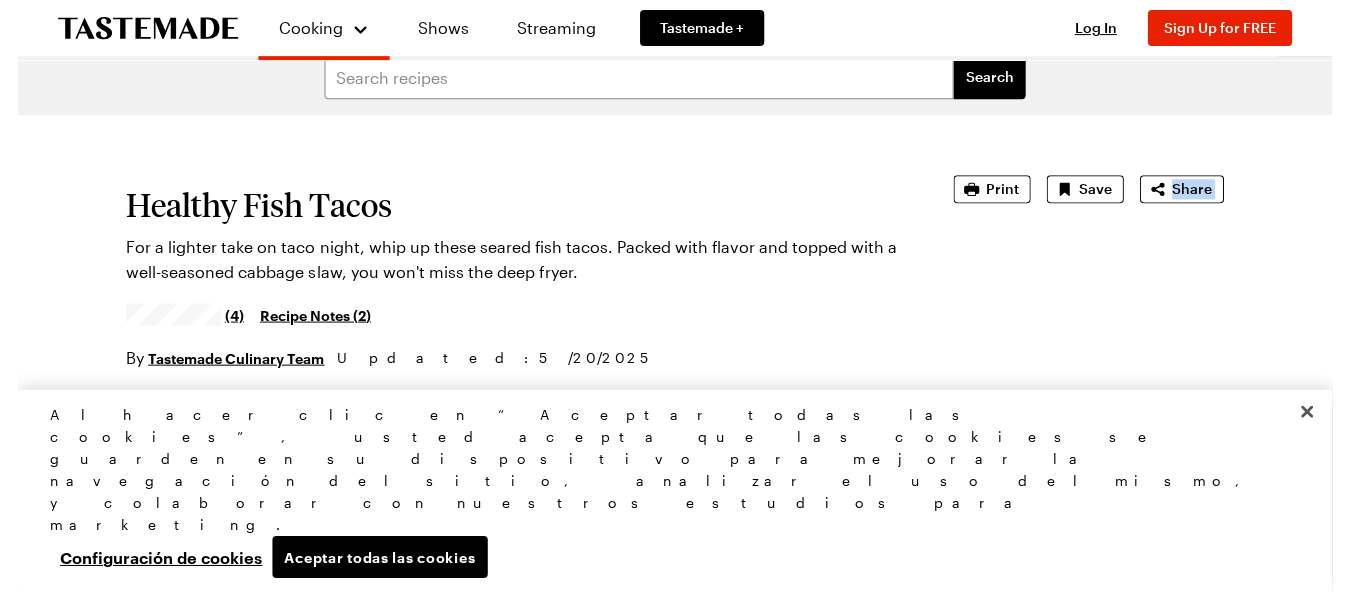 scroll, scrollTop: 18, scrollLeft: 8, axis: both 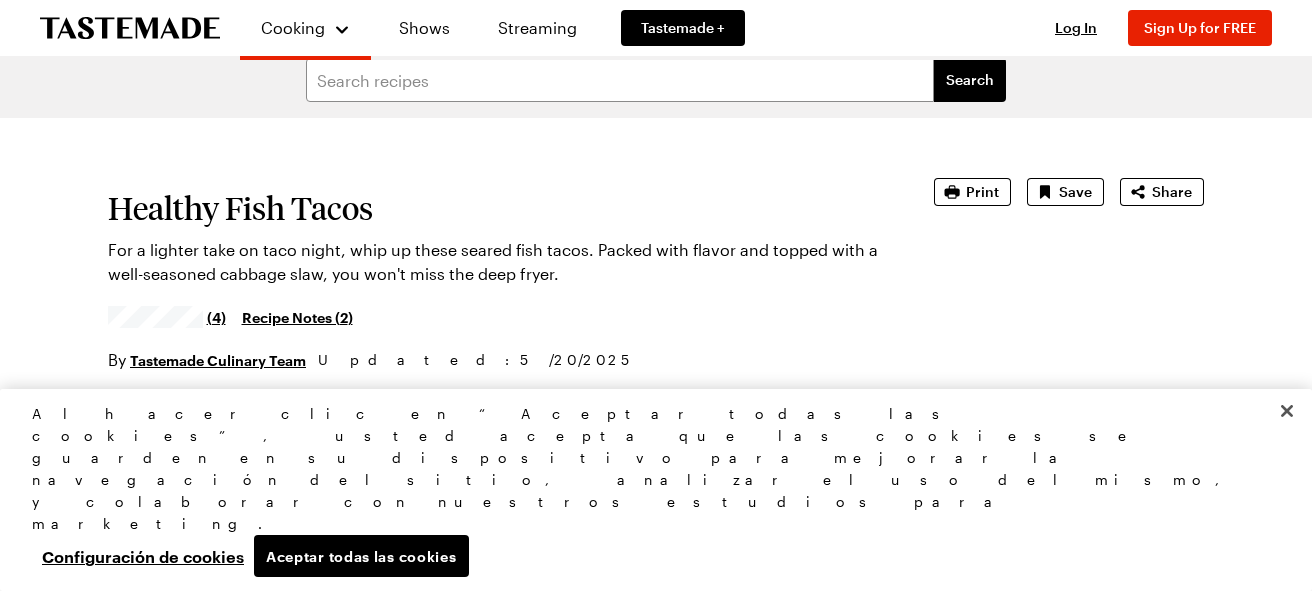 click on "Healthy Fish Tacos For a lighter take on taco night, whip up these seared fish tacos. Packed with flavor and topped with a well-seasoned cabbage slaw, you won't miss the deep fryer. (4) Recipe Notes ( 2 ) By Tastemade Culinary Team Updated :  [DATE] Print Save Share Recipe from: Tastemade's Recipe Rundown Prep Time: 10 min Cook Time: 4 min Servings:   4 Scale Easy Units: Imperial Imperial Metric Metric Nutrition Information Ingredients 3 cups green cabbage, thinly sliced 1 cup grape tomatoes, diced 2 green onions, thinly sliced 1/4 cup fresh cilantro, chopped 2 tablespoons fresh lime juice 2 tablespoons olive oil 1/2 teaspoon sea salt 1 pound tilapia fillets 1 teaspoon chili powder 1 teaspoon ground cumin 1/2 teaspoon garlic powder 6–8 good quality corn tortillas Add to Grocery List Get Ingredients
Powered by Chicory
*Only 1 of each ingredient will be added to your cart. Please adjust as necessary. Steps Keep reading Get access to the full recipe and  12,000" at bounding box center (656, 1427) 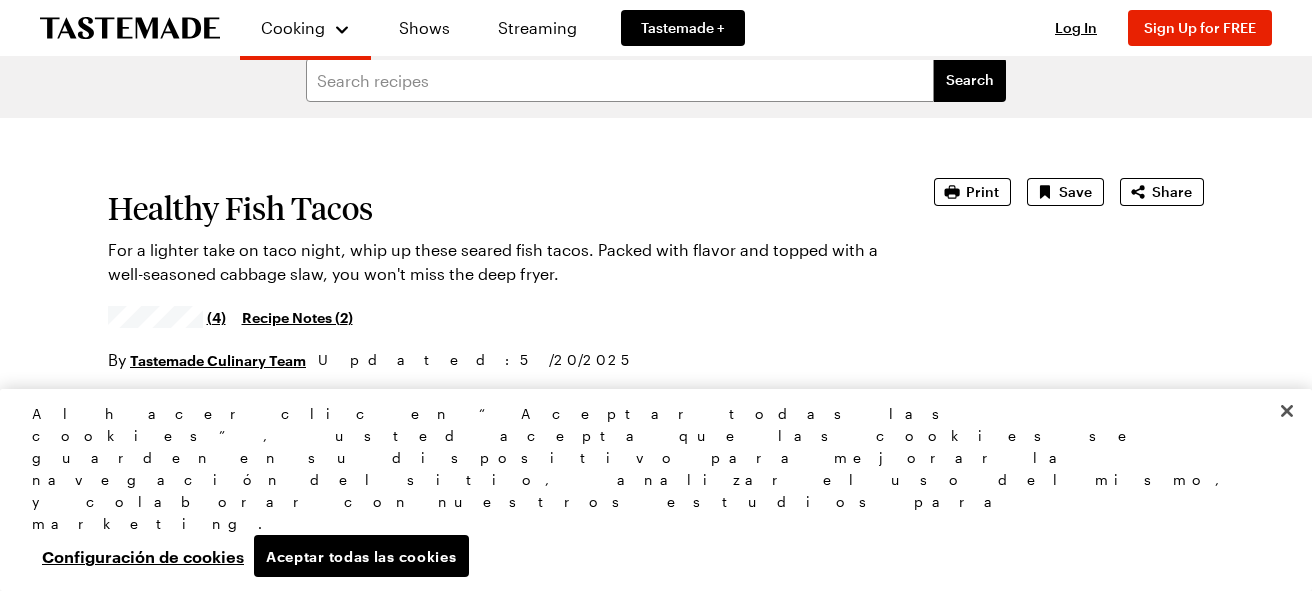 click on "Healthy Fish Tacos For a lighter take on taco night, whip up these seared fish tacos. Packed with flavor and topped with a well-seasoned cabbage slaw, you won't miss the deep fryer. (4) Recipe Notes ( 2 ) By Tastemade Culinary Team Updated :  [DATE] Print Save Share Recipe from: Tastemade's Recipe Rundown Prep Time: 10 min Cook Time: 4 min Servings:   4 Scale Easy Units: Imperial Imperial Metric Metric Nutrition Information Ingredients 3 cups green cabbage, thinly sliced 1 cup grape tomatoes, diced 2 green onions, thinly sliced 1/4 cup fresh cilantro, chopped 2 tablespoons fresh lime juice 2 tablespoons olive oil 1/2 teaspoon sea salt 1 pound tilapia fillets 1 teaspoon chili powder 1 teaspoon ground cumin 1/2 teaspoon garlic powder 6–8 good quality corn tortillas Add to Grocery List Get Ingredients
Powered by Chicory
*Only 1 of each ingredient will be added to your cart. Please adjust as necessary. Steps Keep reading Get access to the full recipe and  12,000" at bounding box center (656, 1427) 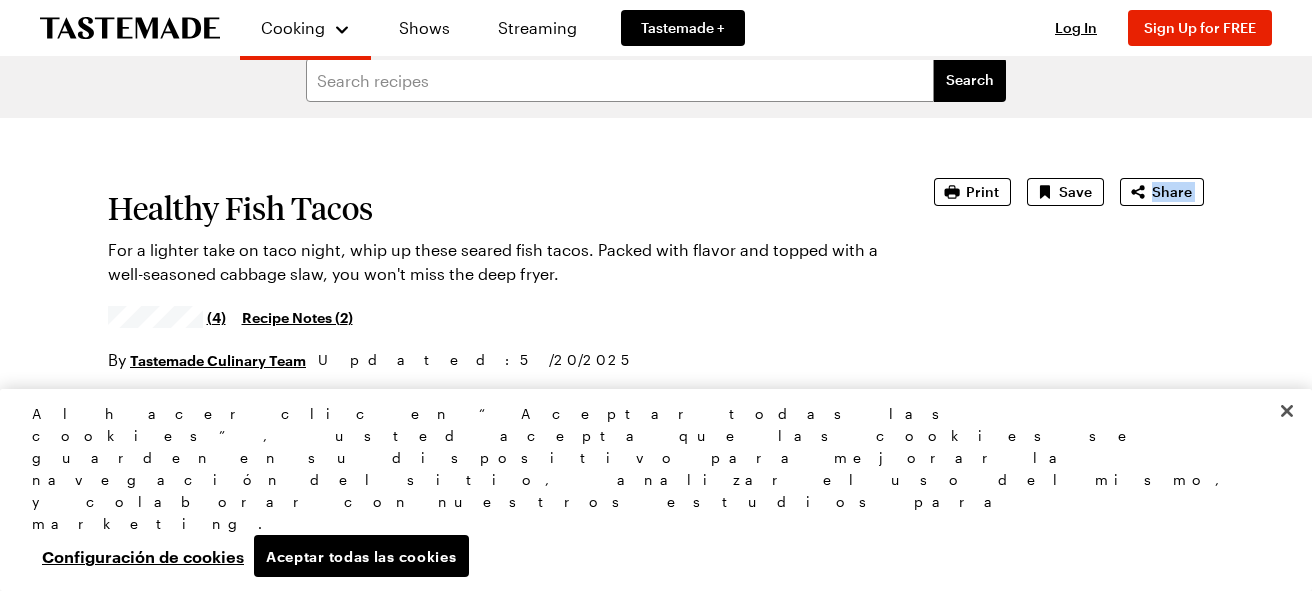 click on "Healthy Fish Tacos For a lighter take on taco night, whip up these seared fish tacos. Packed with flavor and topped with a well-seasoned cabbage slaw, you won't miss the deep fryer. (4) Recipe Notes ( 2 ) By Tastemade Culinary Team Updated :  [DATE] Print Save Share Recipe from: Tastemade's Recipe Rundown Prep Time: 10 min Cook Time: 4 min Servings:   4 Scale Easy Units: Imperial Imperial Metric Metric Nutrition Information Ingredients 3 cups green cabbage, thinly sliced 1 cup grape tomatoes, diced 2 green onions, thinly sliced 1/4 cup fresh cilantro, chopped 2 tablespoons fresh lime juice 2 tablespoons olive oil 1/2 teaspoon sea salt 1 pound tilapia fillets 1 teaspoon chili powder 1 teaspoon ground cumin 1/2 teaspoon garlic powder 6–8 good quality corn tortillas Add to Grocery List Get Ingredients
Powered by Chicory
*Only 1 of each ingredient will be added to your cart. Please adjust as necessary. Steps Keep reading Get access to the full recipe and  12,000" at bounding box center [656, 1427] 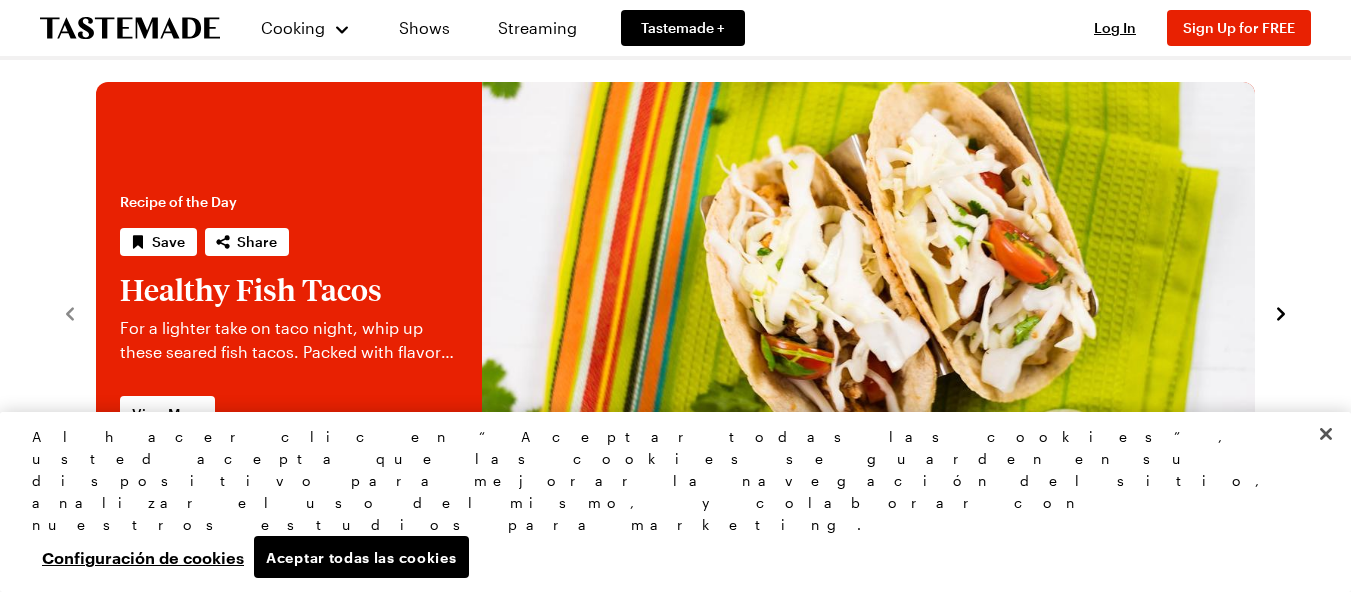 scroll, scrollTop: 0, scrollLeft: 0, axis: both 